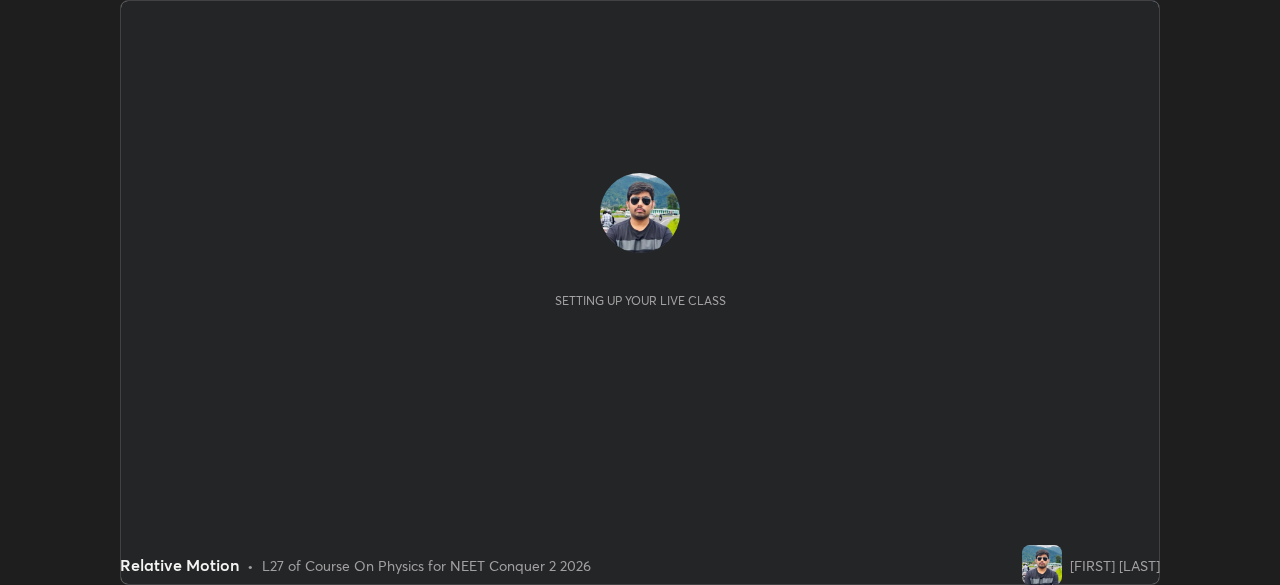 scroll, scrollTop: 0, scrollLeft: 0, axis: both 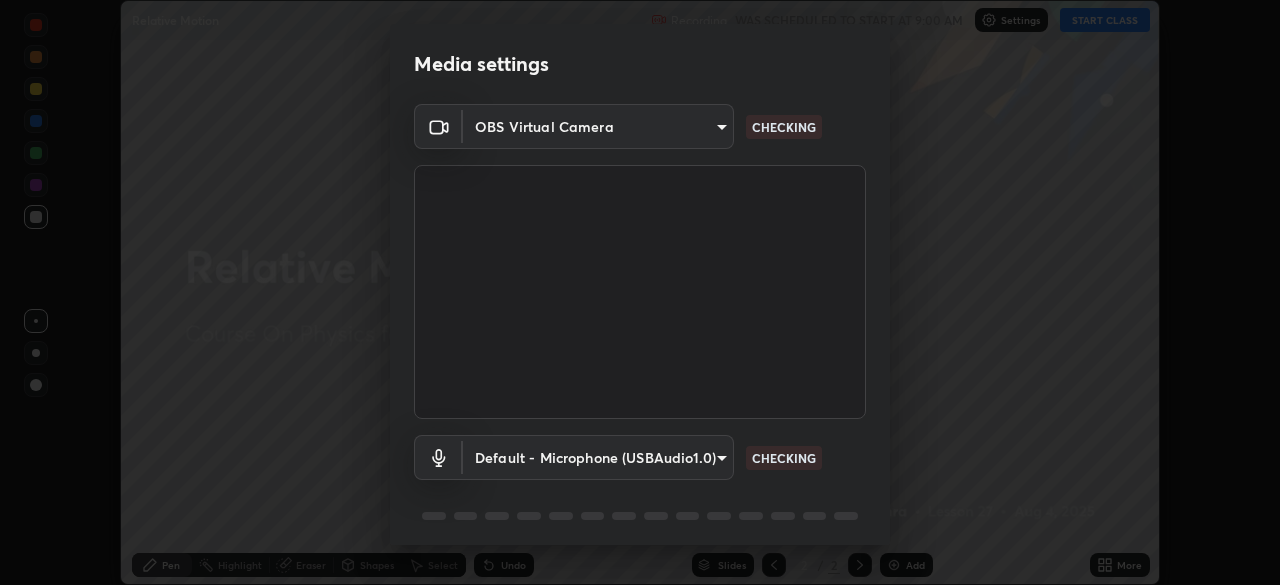 type on "948fa7bdf1557d7b90a8c57391c99ce3b3800c21834d1cf95a04e0d9860db1dc" 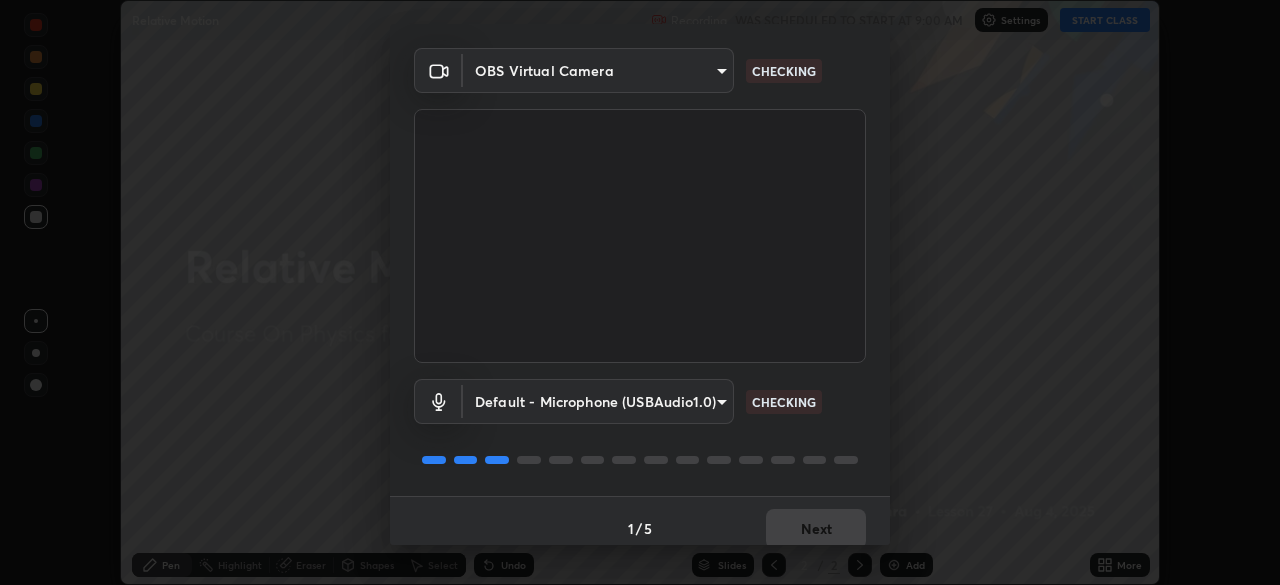 scroll, scrollTop: 71, scrollLeft: 0, axis: vertical 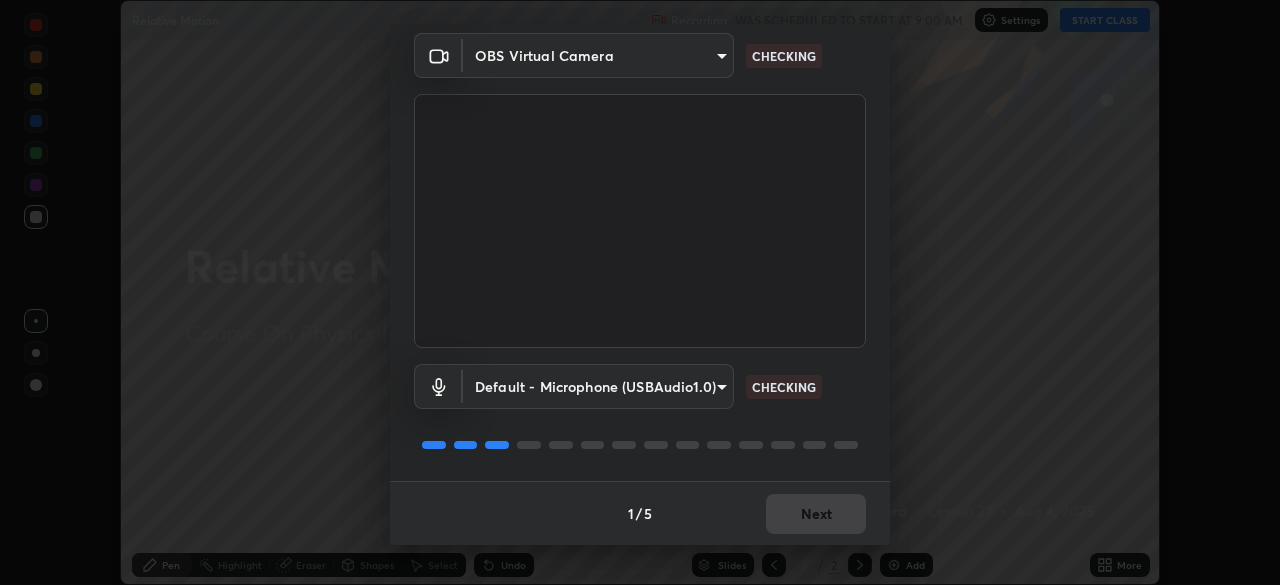 click on "Default - Microphone (USBAudio1.0) default CHECKING" at bounding box center (640, 386) 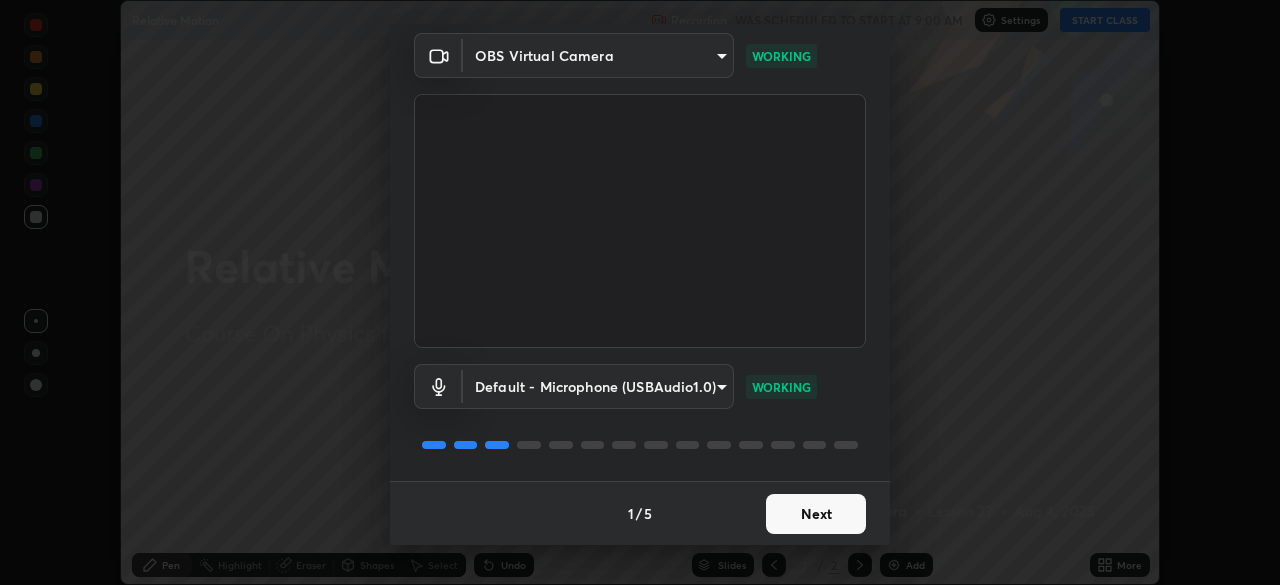click on "Next" at bounding box center (816, 514) 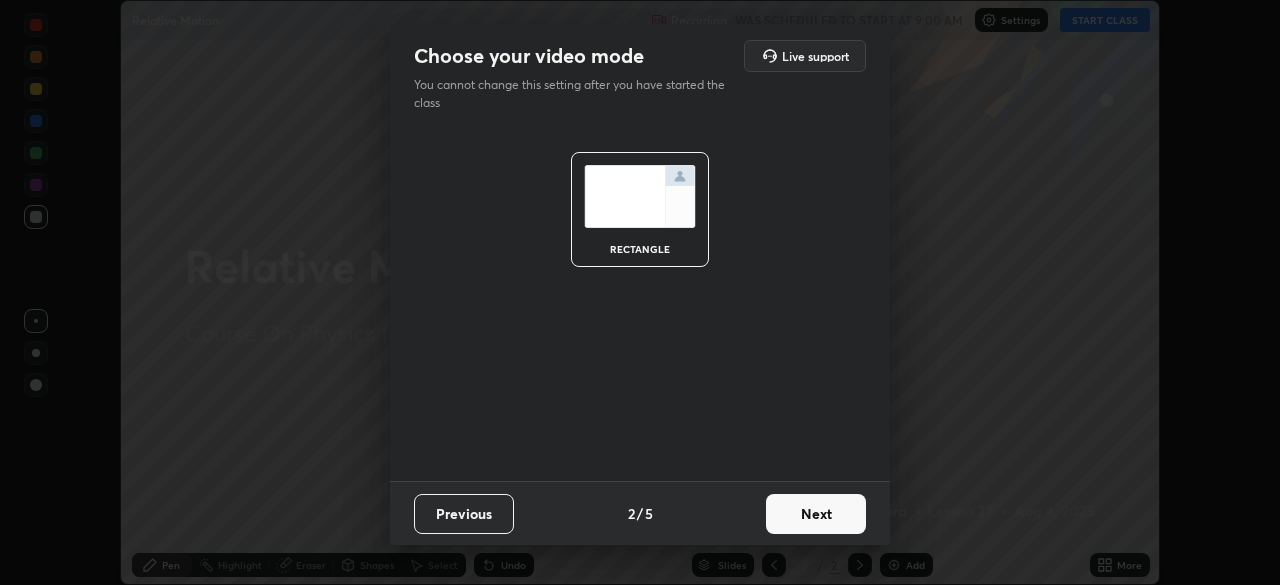 click on "Next" at bounding box center [816, 514] 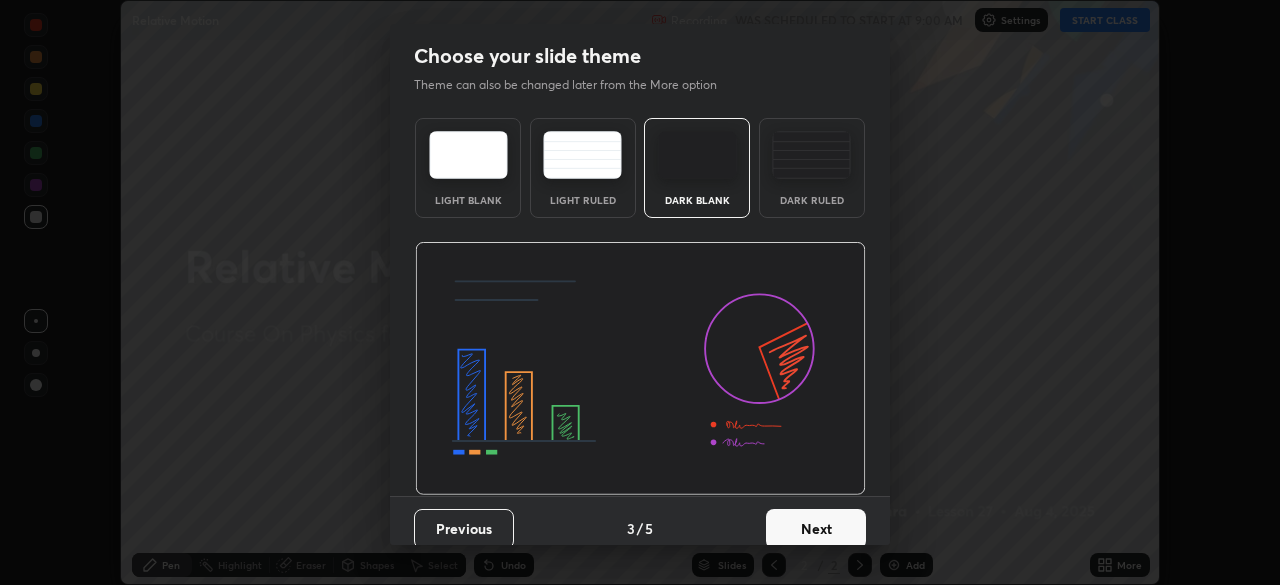 click on "Next" at bounding box center (816, 529) 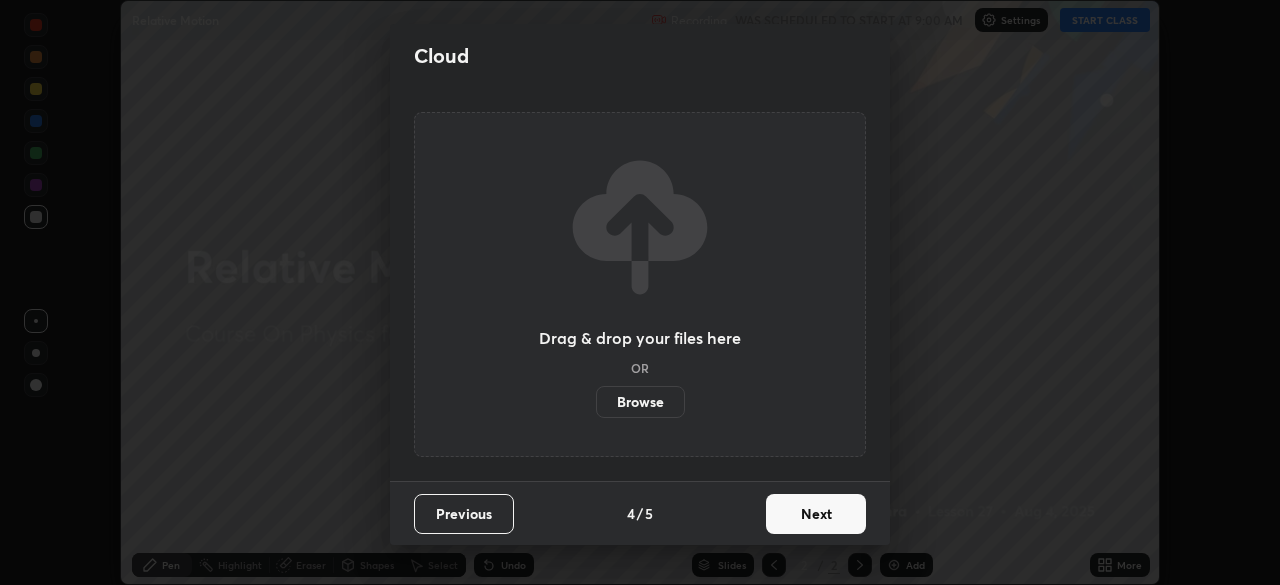 click on "Next" at bounding box center [816, 514] 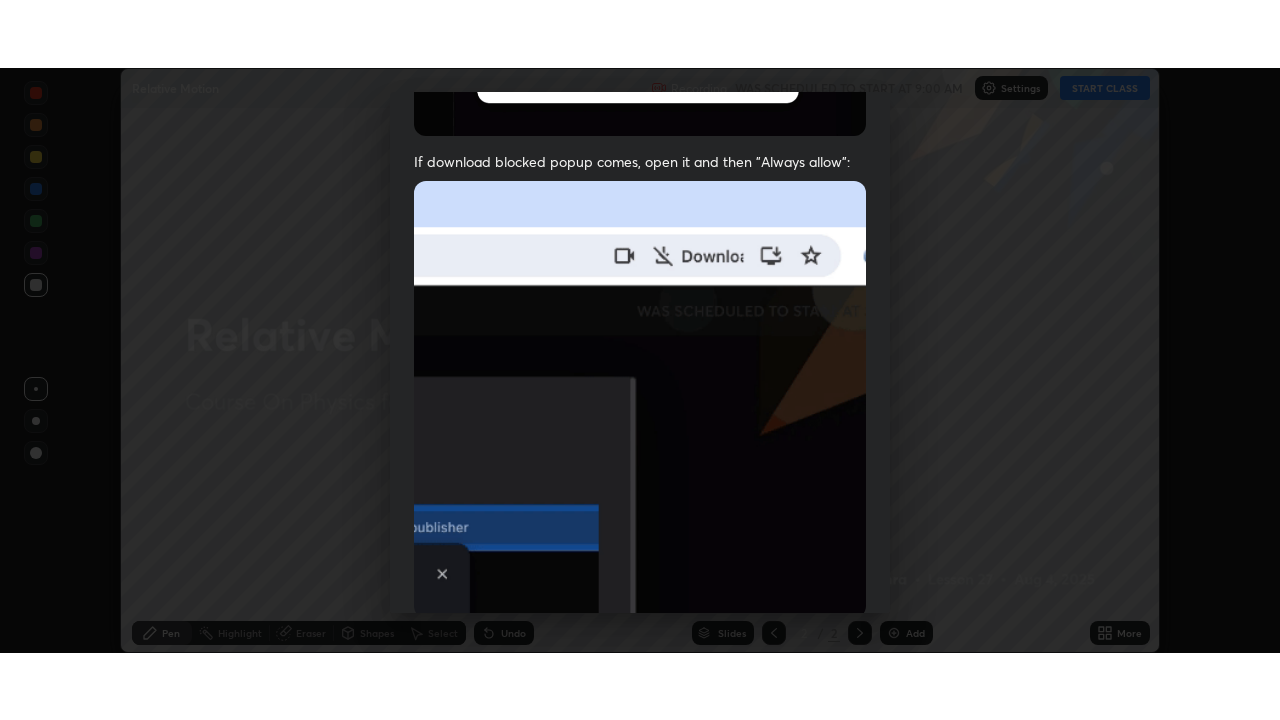scroll, scrollTop: 479, scrollLeft: 0, axis: vertical 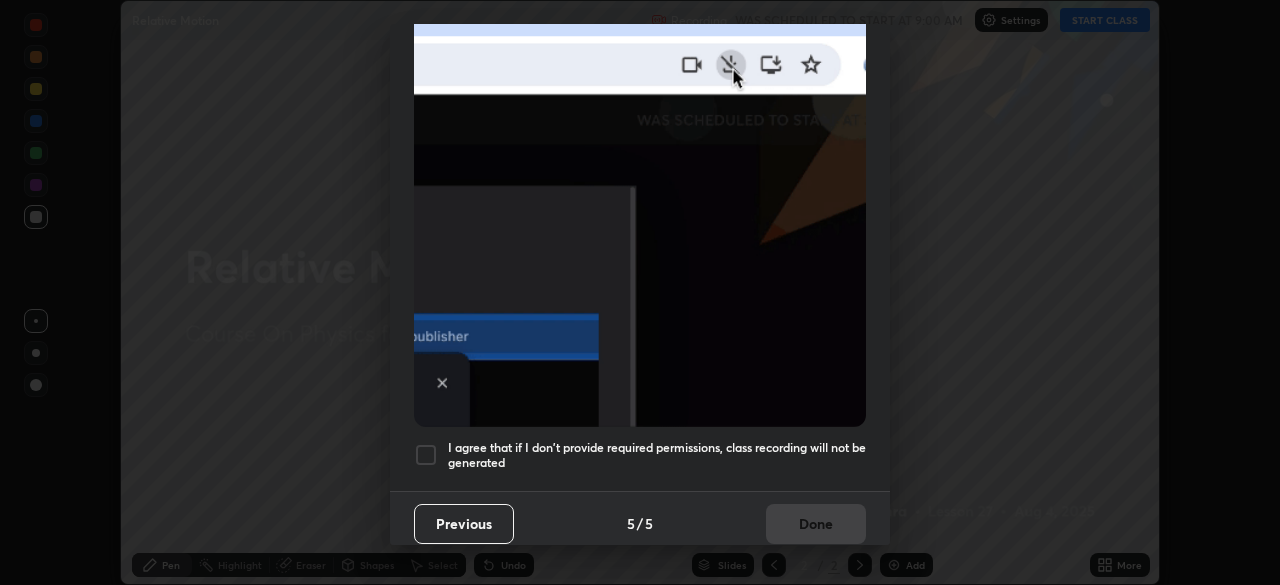 click at bounding box center (426, 455) 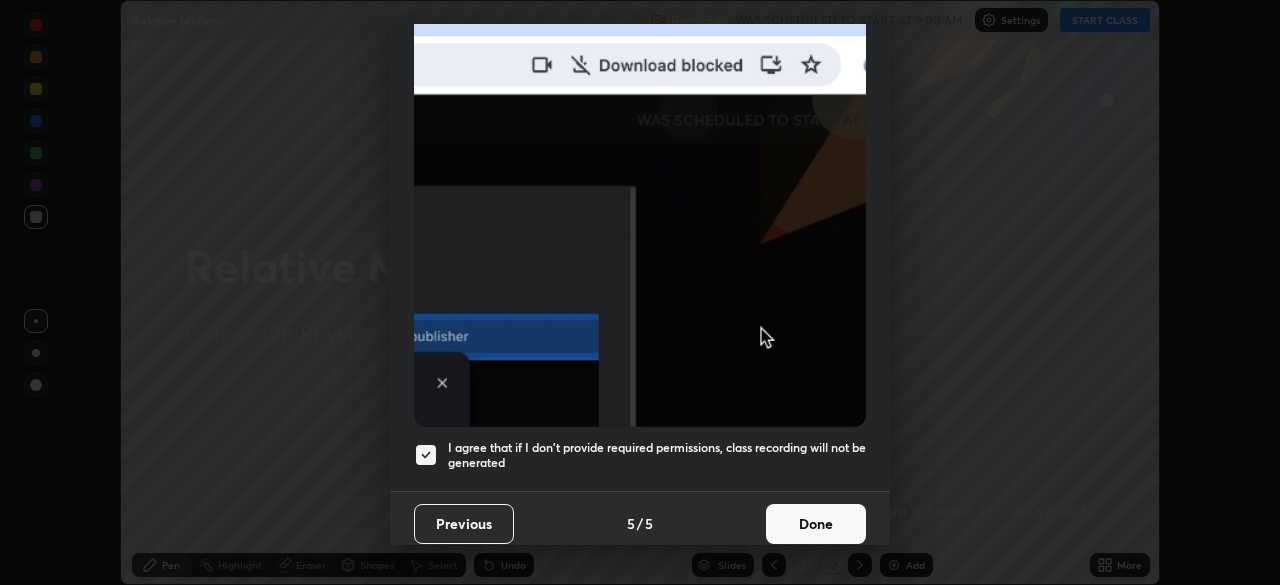 click on "Done" at bounding box center [816, 524] 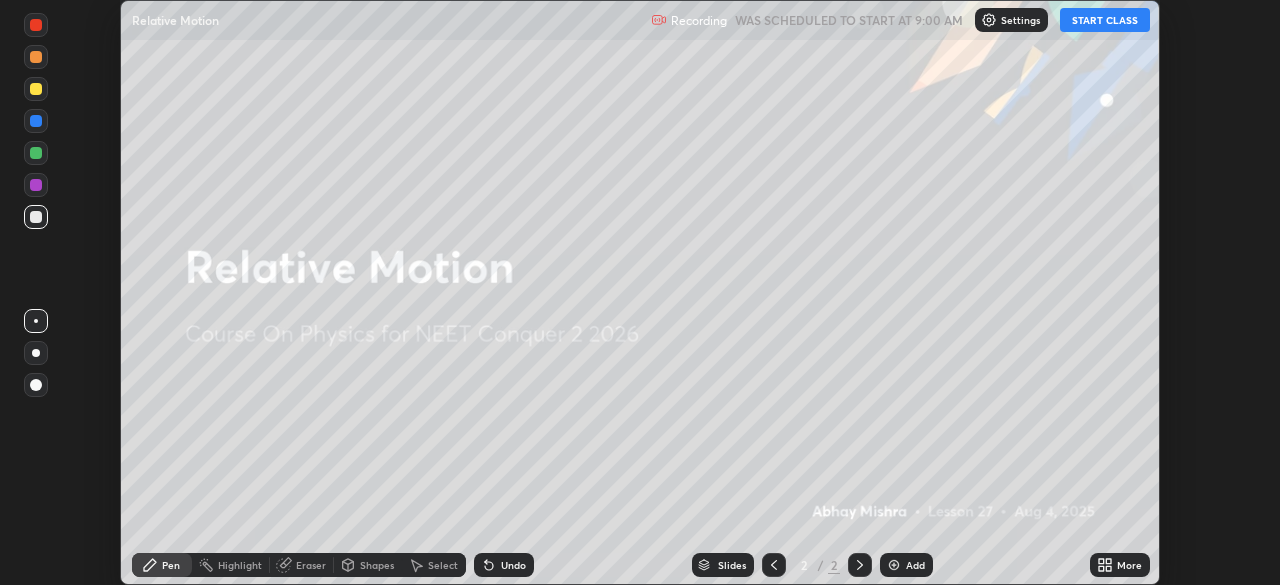 click on "START CLASS" at bounding box center [1105, 20] 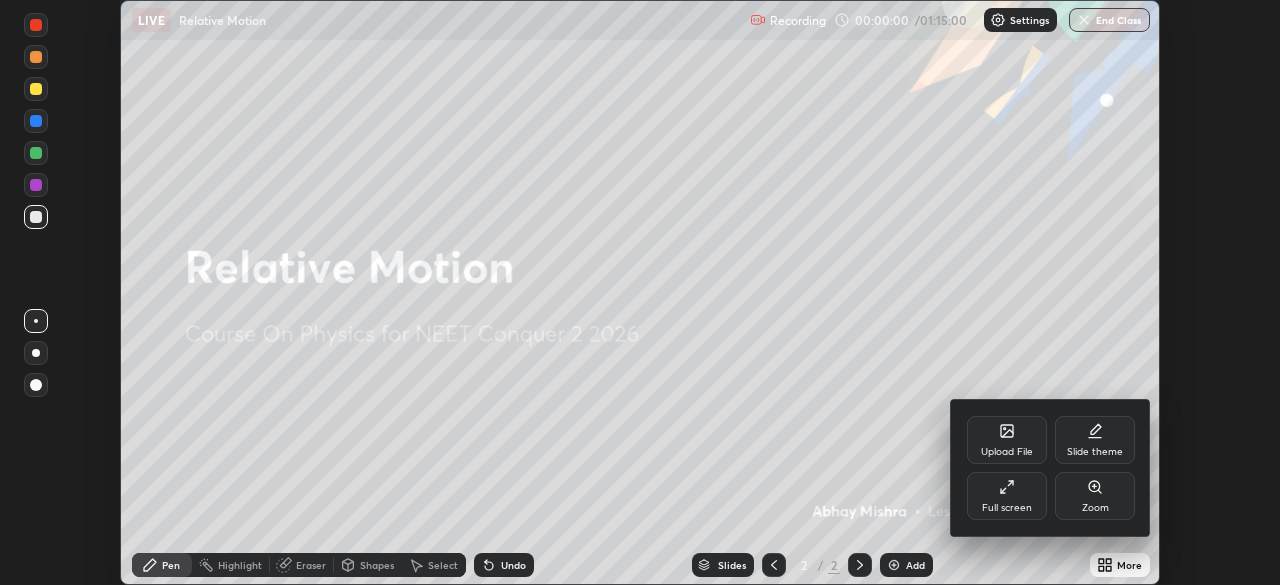 click on "Full screen" at bounding box center [1007, 508] 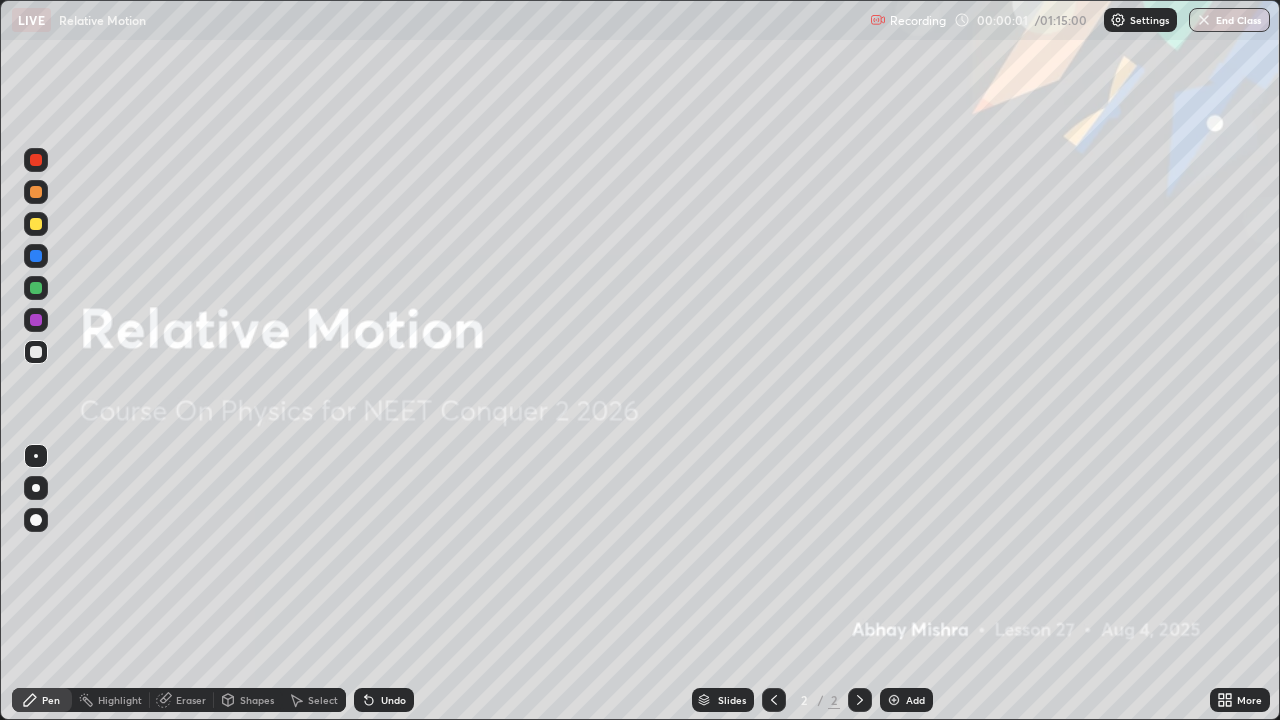 scroll, scrollTop: 99280, scrollLeft: 98720, axis: both 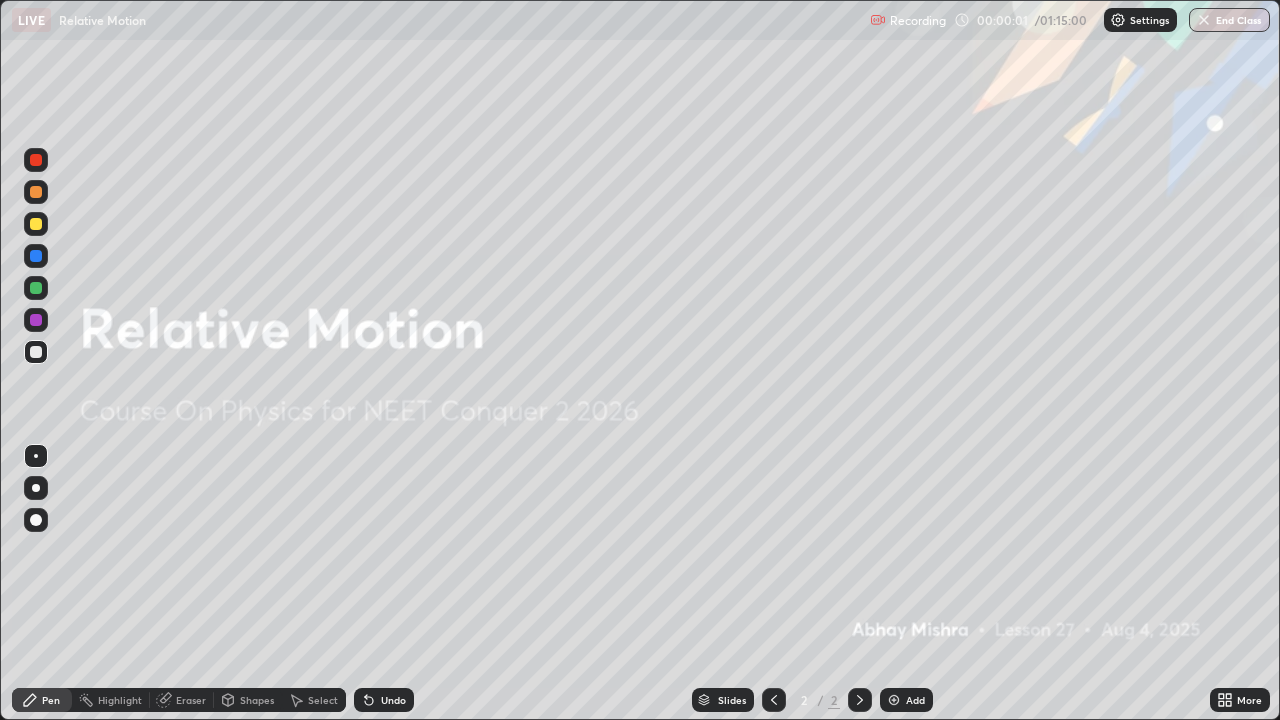 click on "Add" at bounding box center (915, 700) 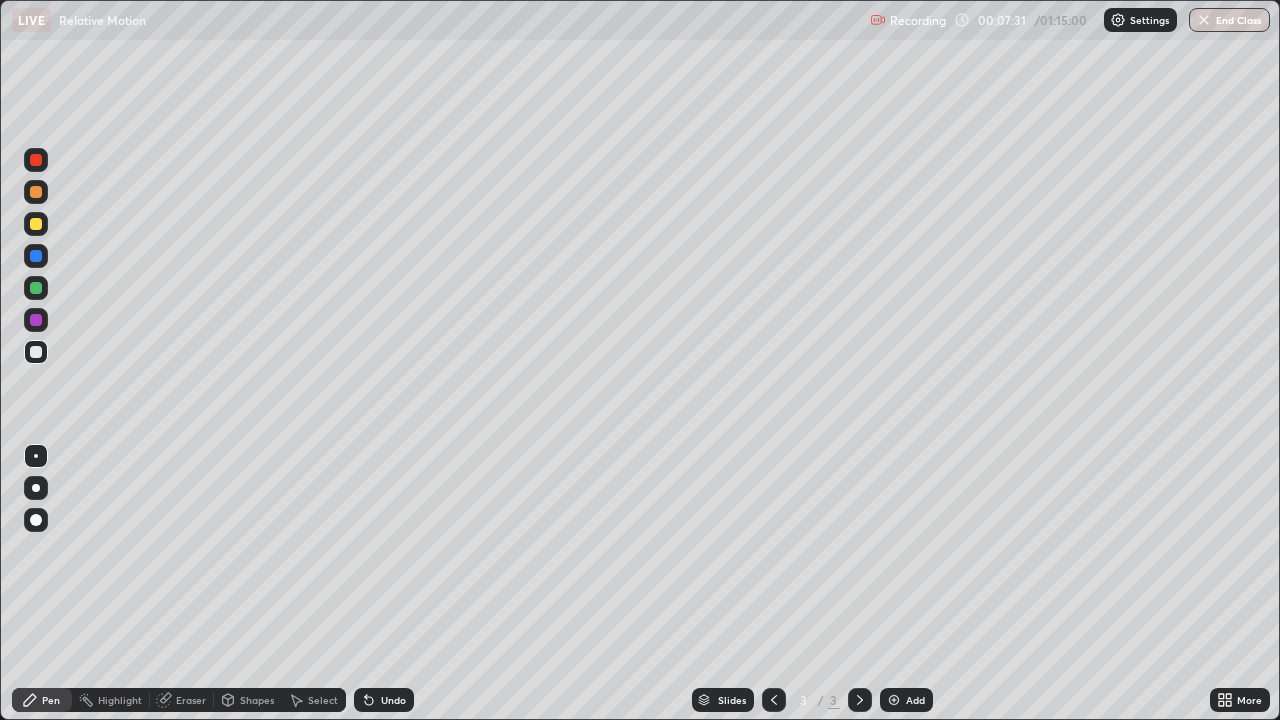 click on "Undo" at bounding box center (393, 700) 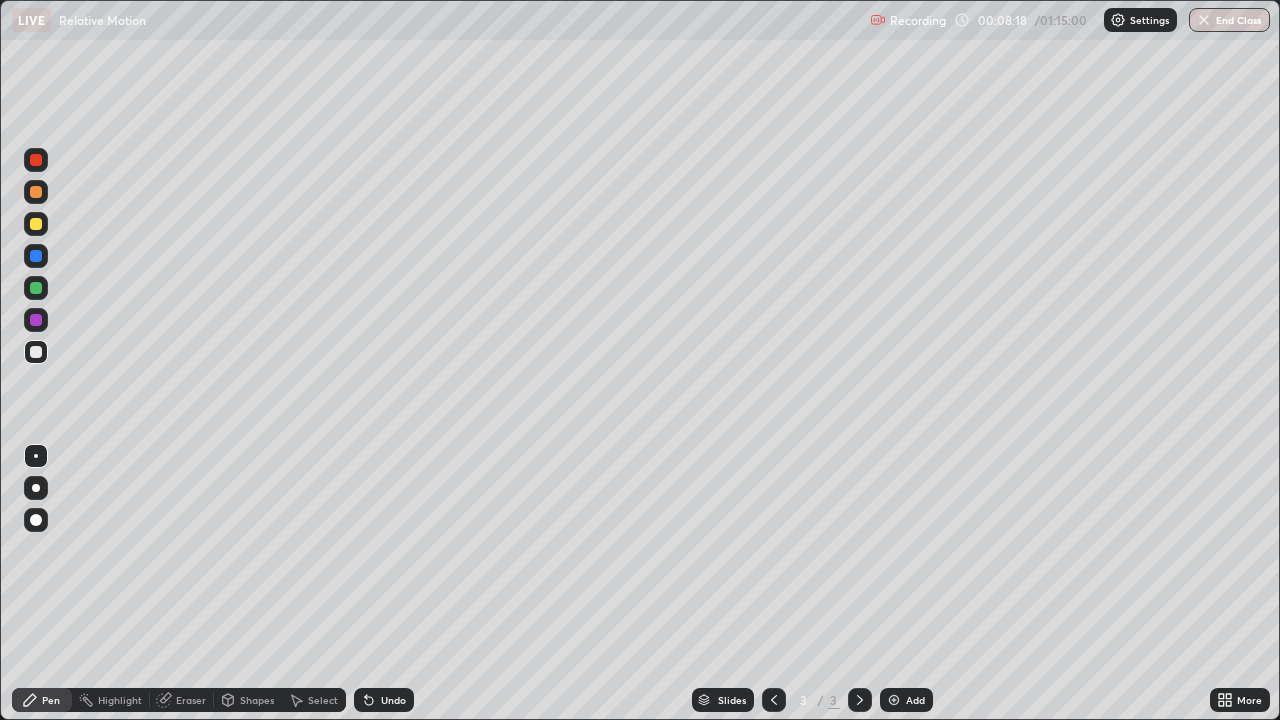 click on "Undo" at bounding box center (393, 700) 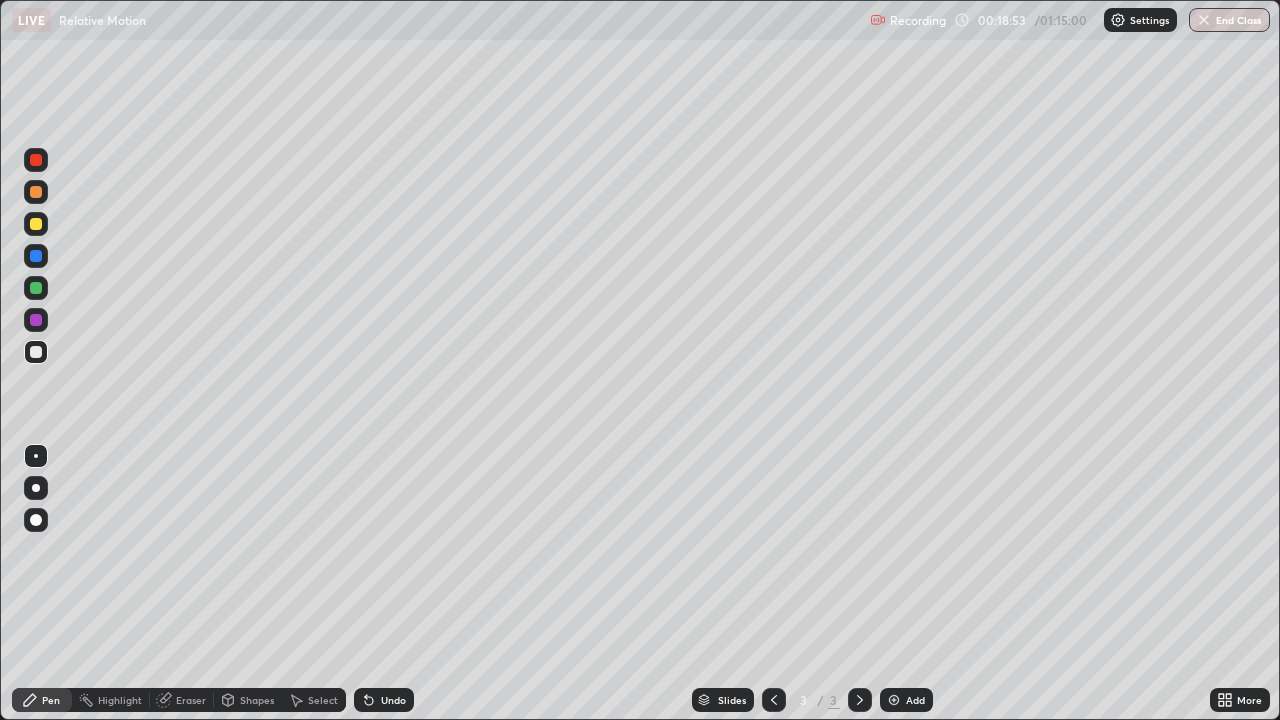 click on "Add" at bounding box center [915, 700] 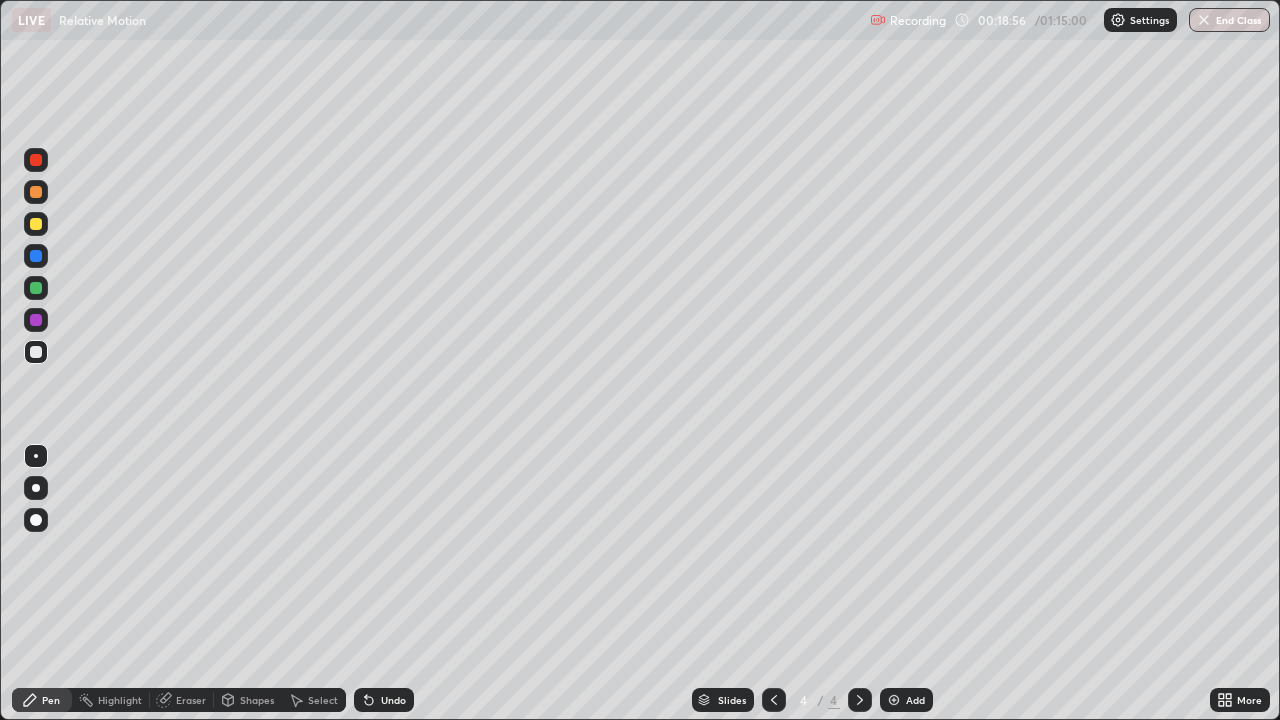 click at bounding box center [36, 320] 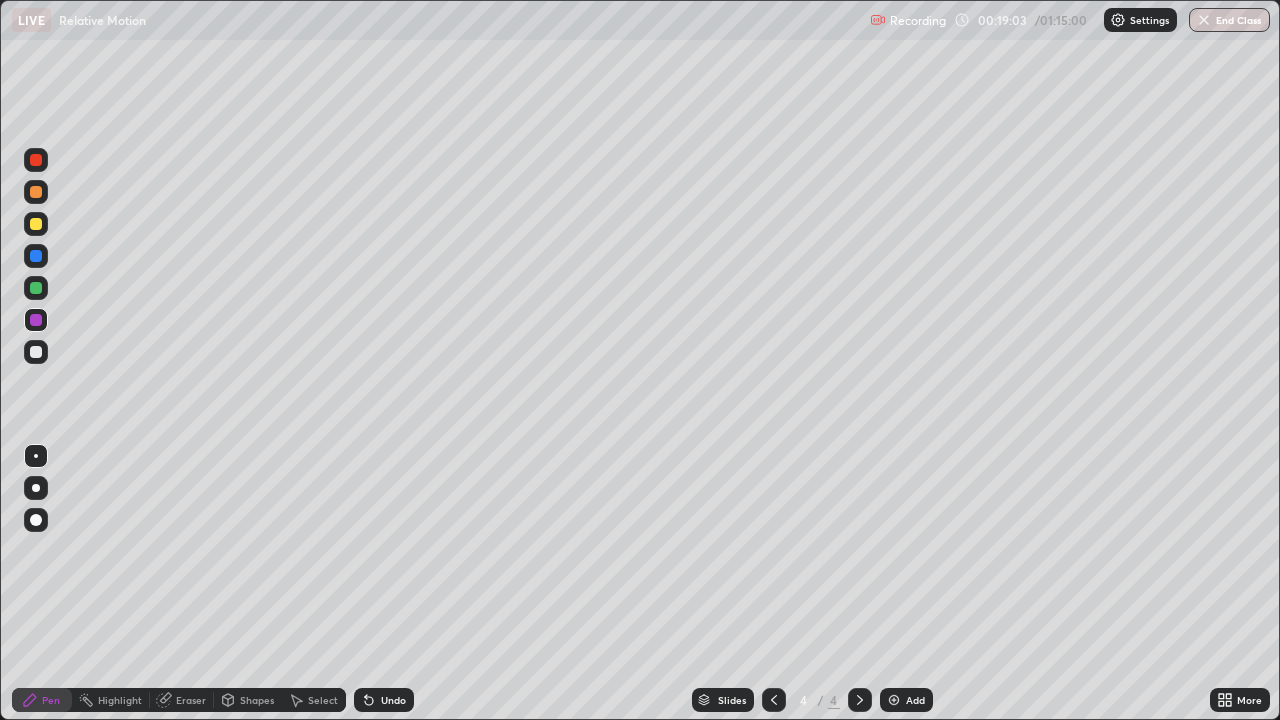 click at bounding box center (36, 352) 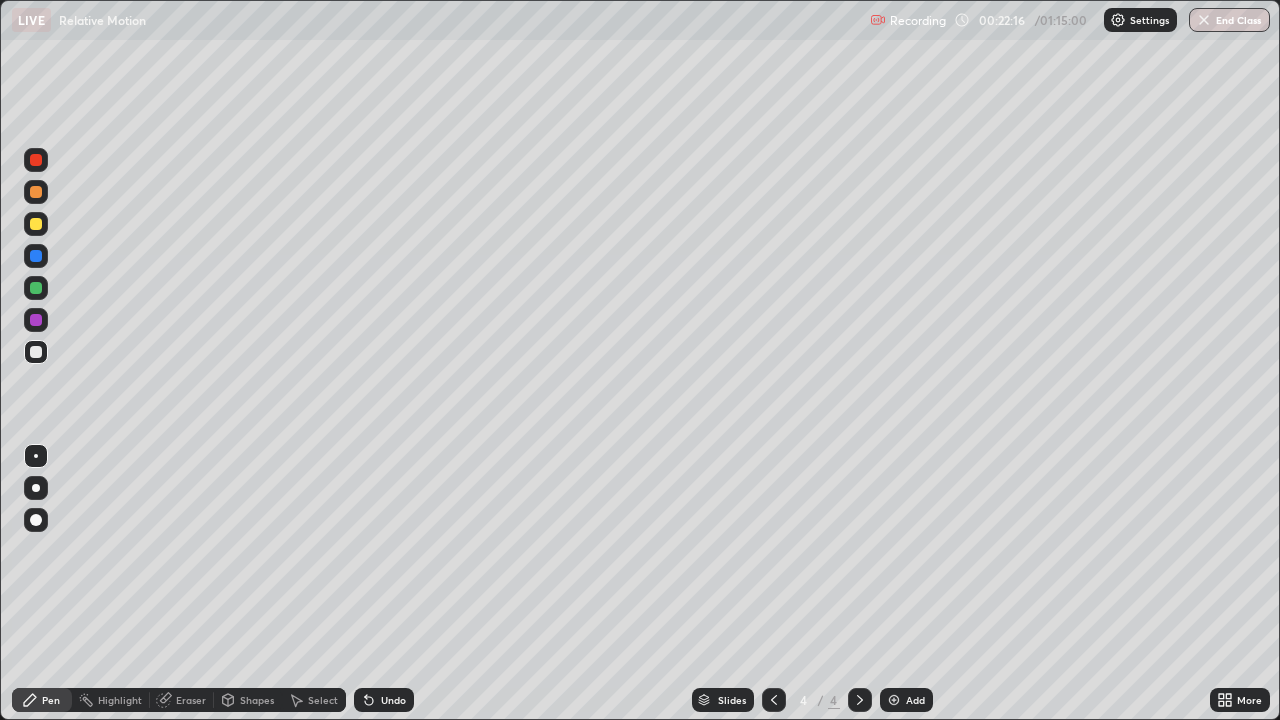 click on "Undo" at bounding box center (384, 700) 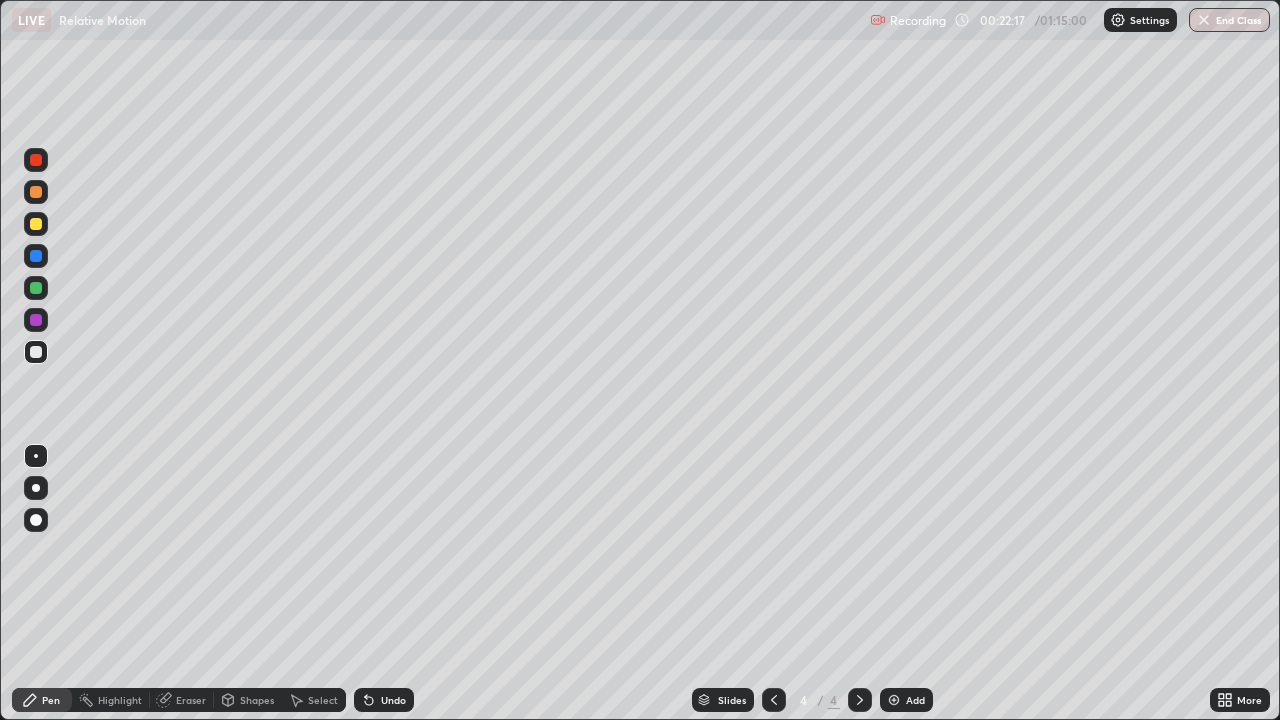 click on "Undo" at bounding box center (393, 700) 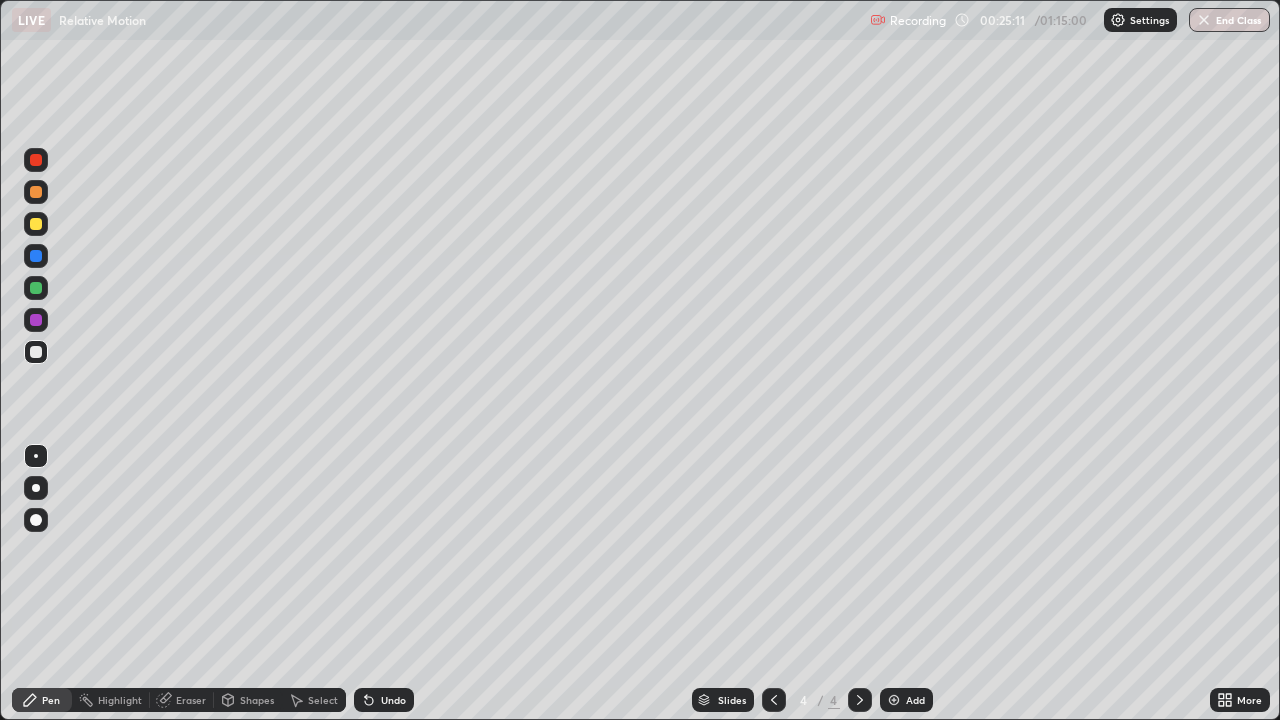 click on "Undo" at bounding box center [384, 700] 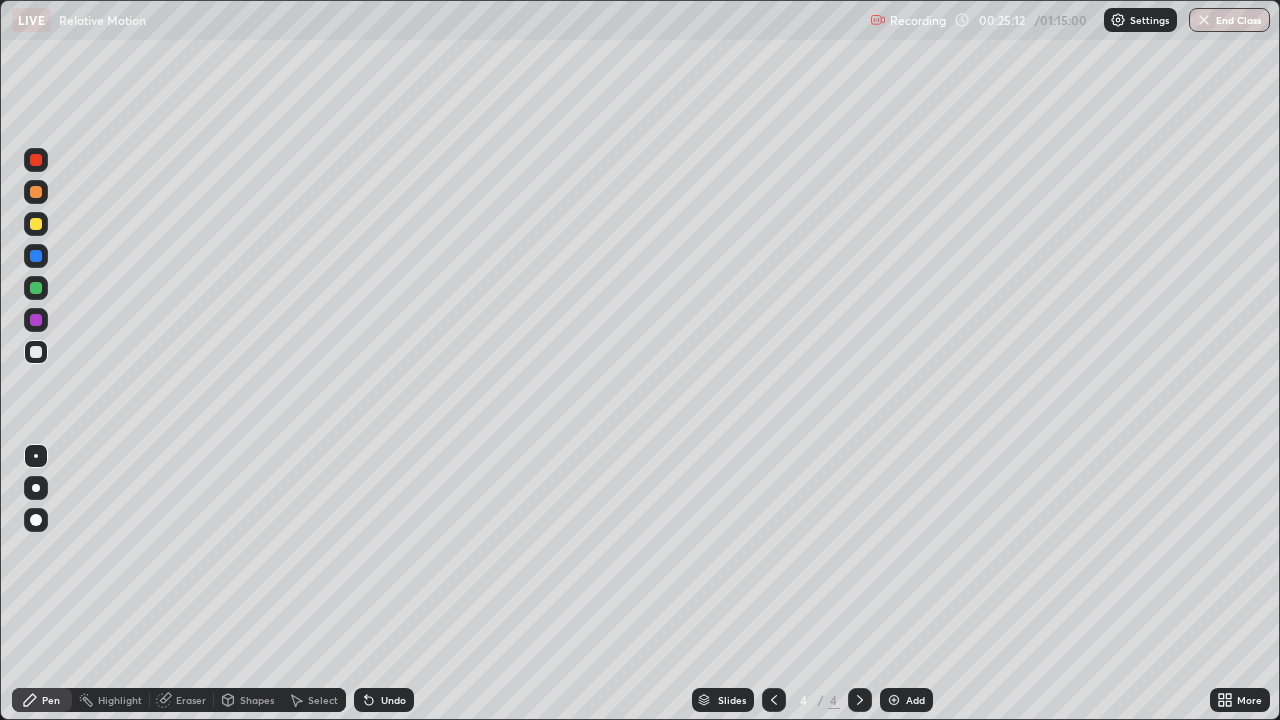 click on "Undo" at bounding box center [384, 700] 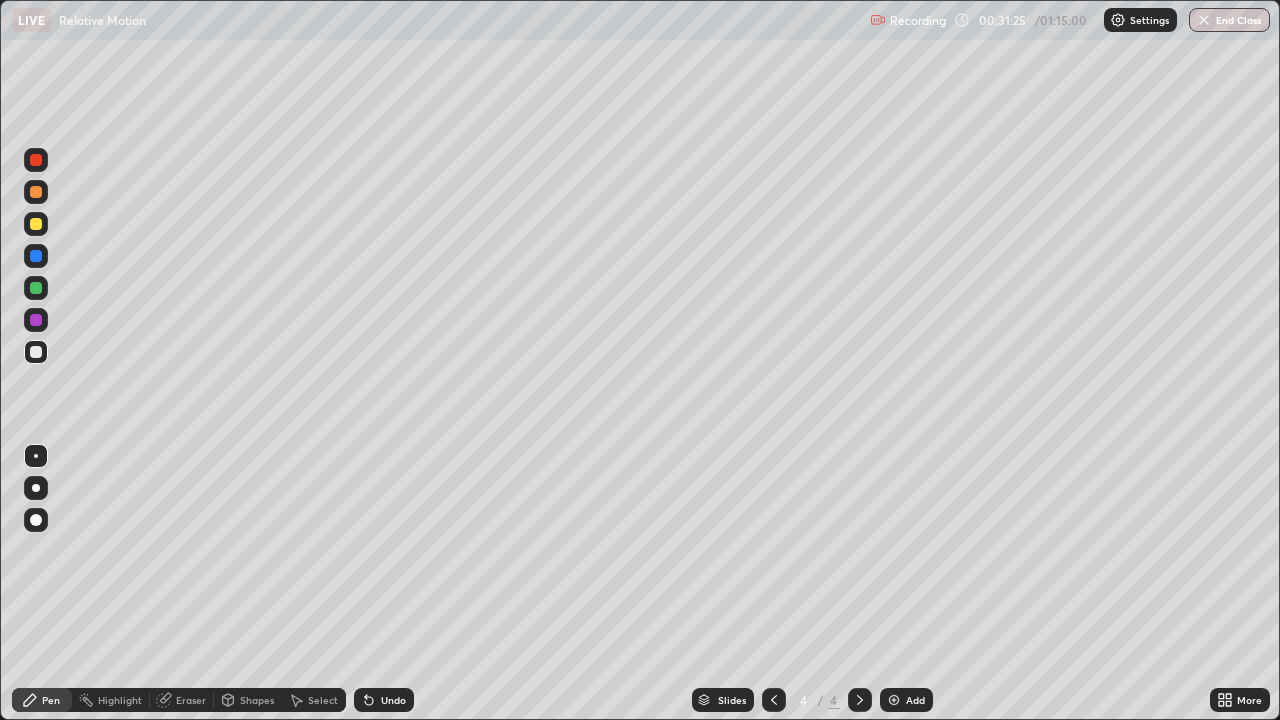 click on "Add" at bounding box center [906, 700] 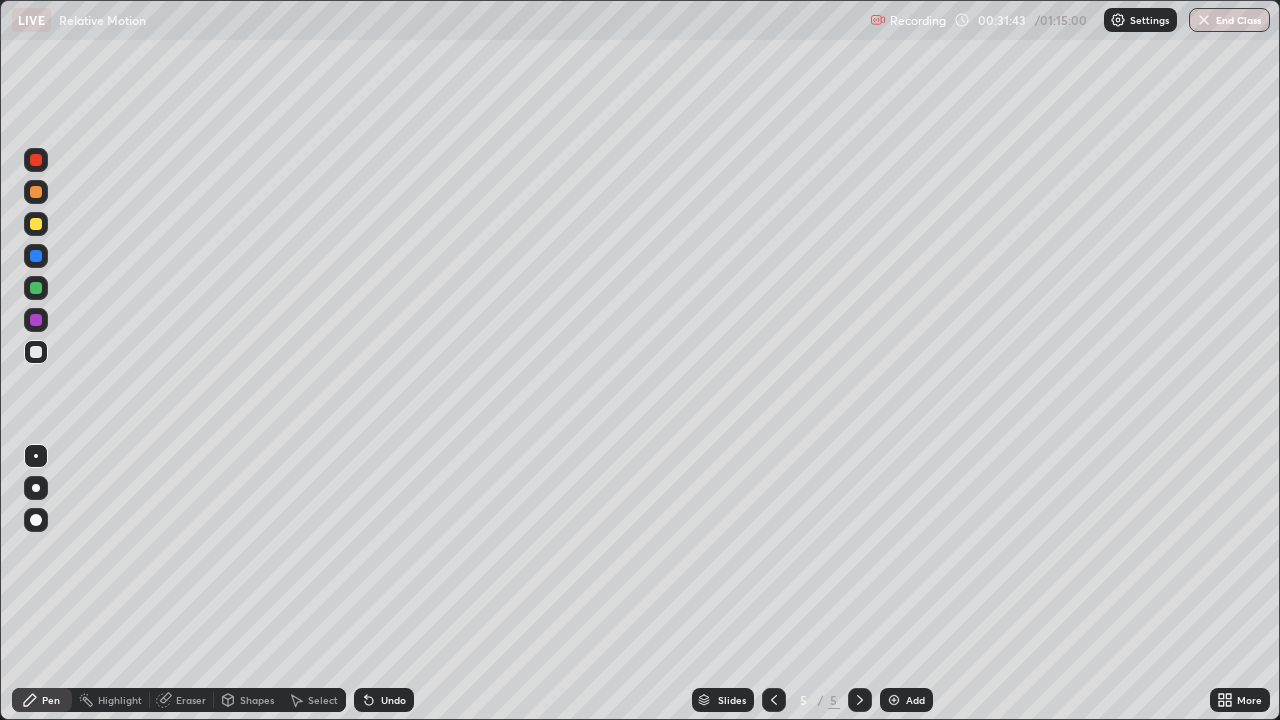 click on "Undo" at bounding box center [393, 700] 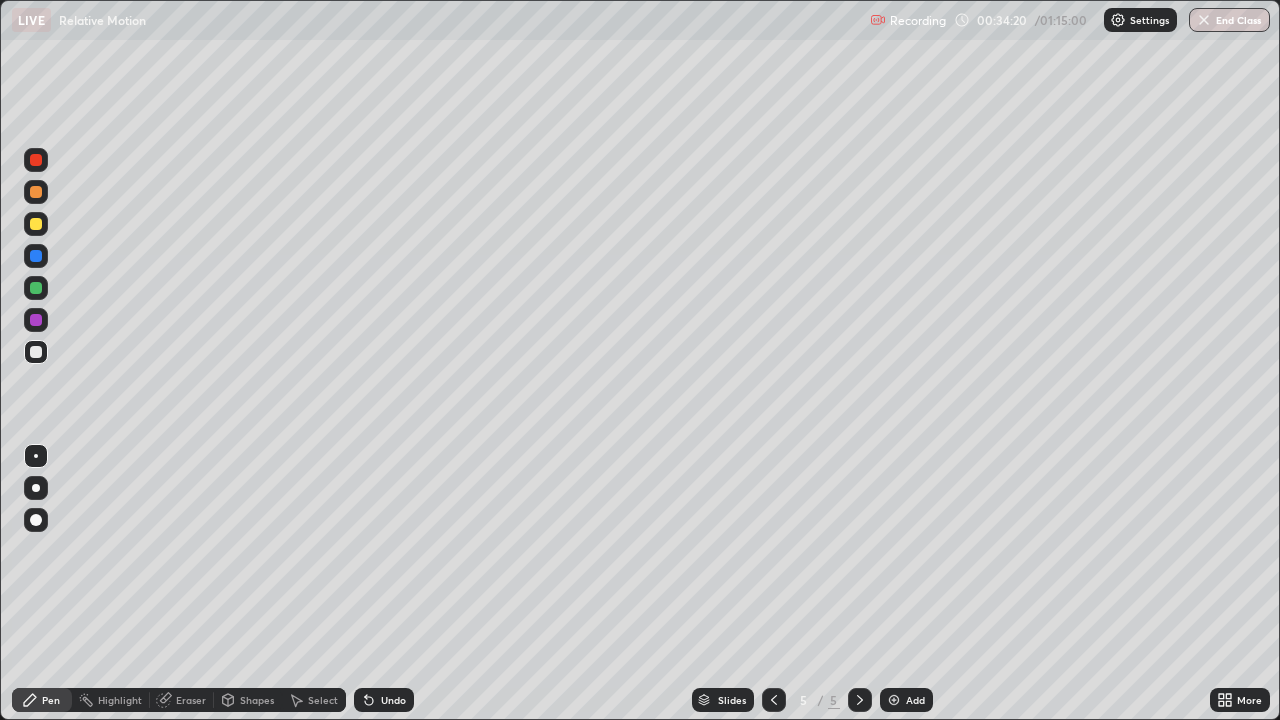 click on "Eraser" at bounding box center (191, 700) 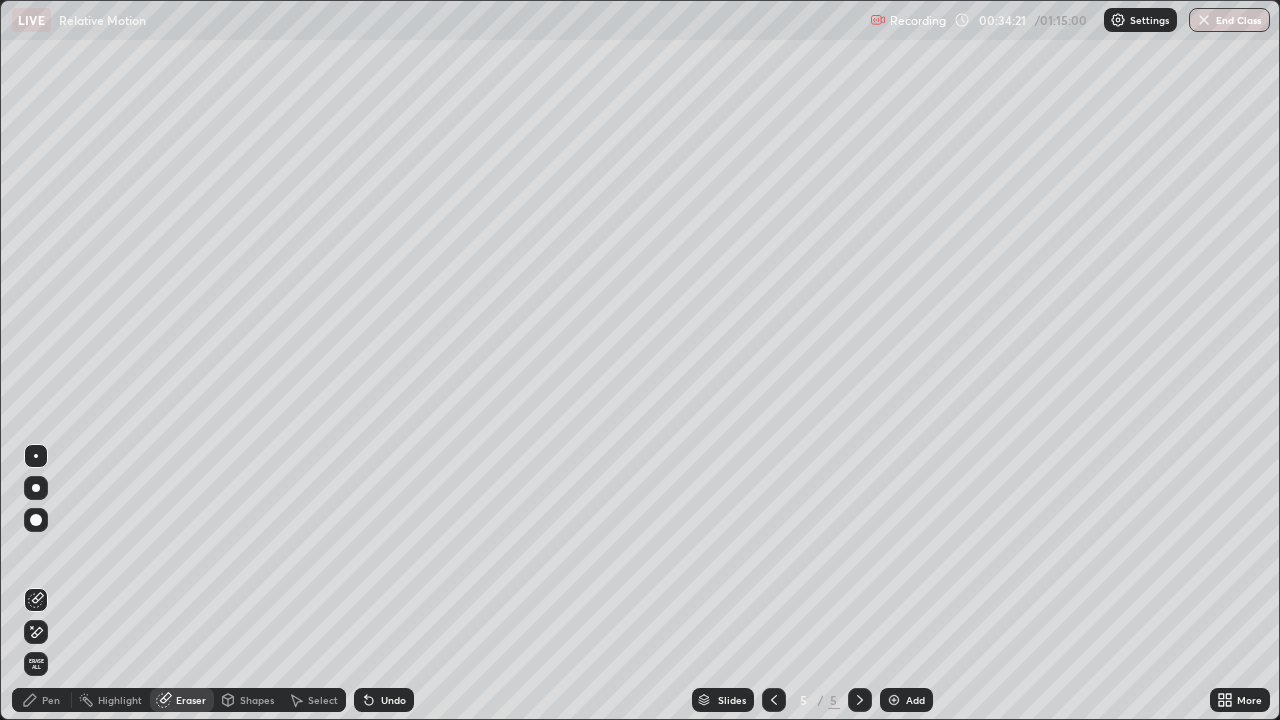 click 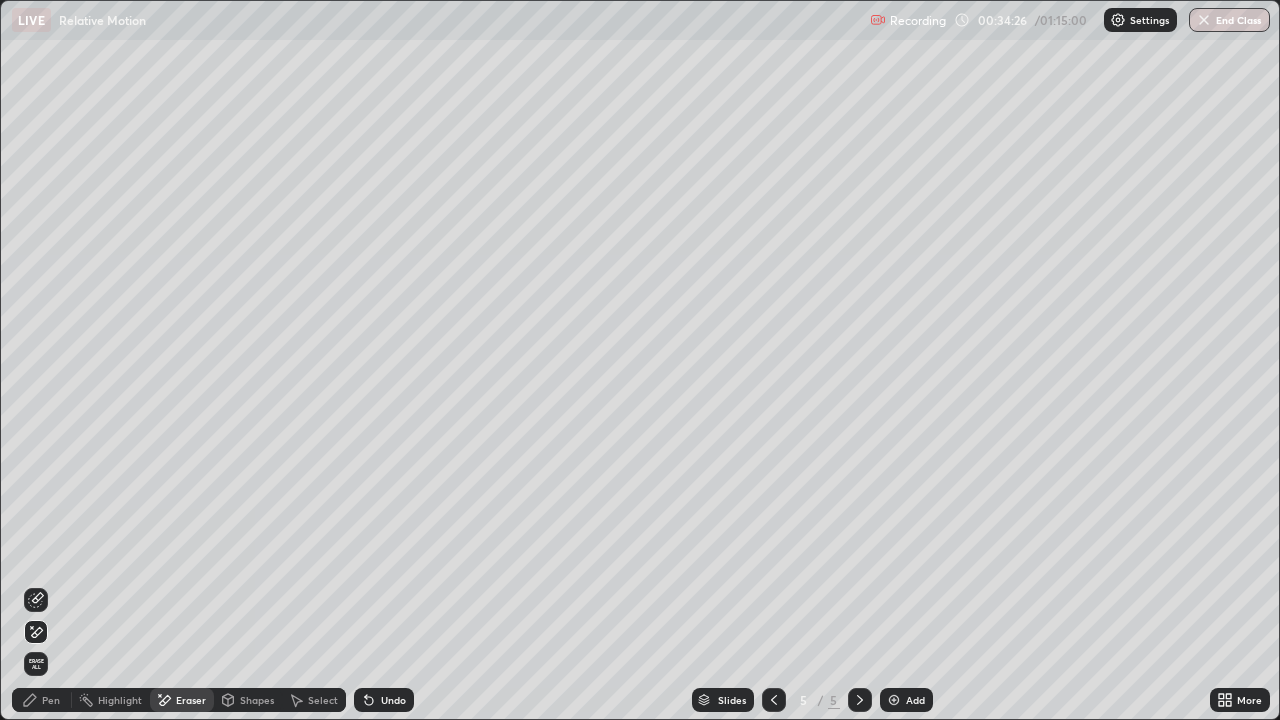 click on "Pen" at bounding box center (51, 700) 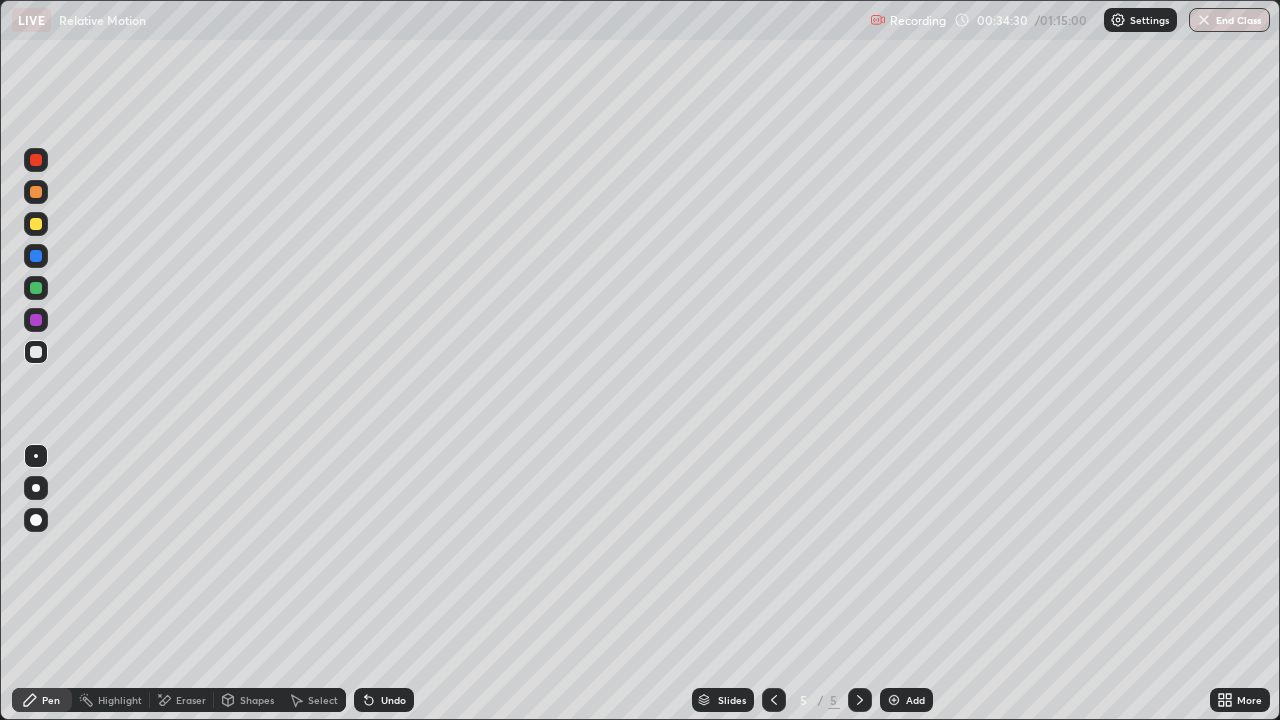 click at bounding box center [36, 224] 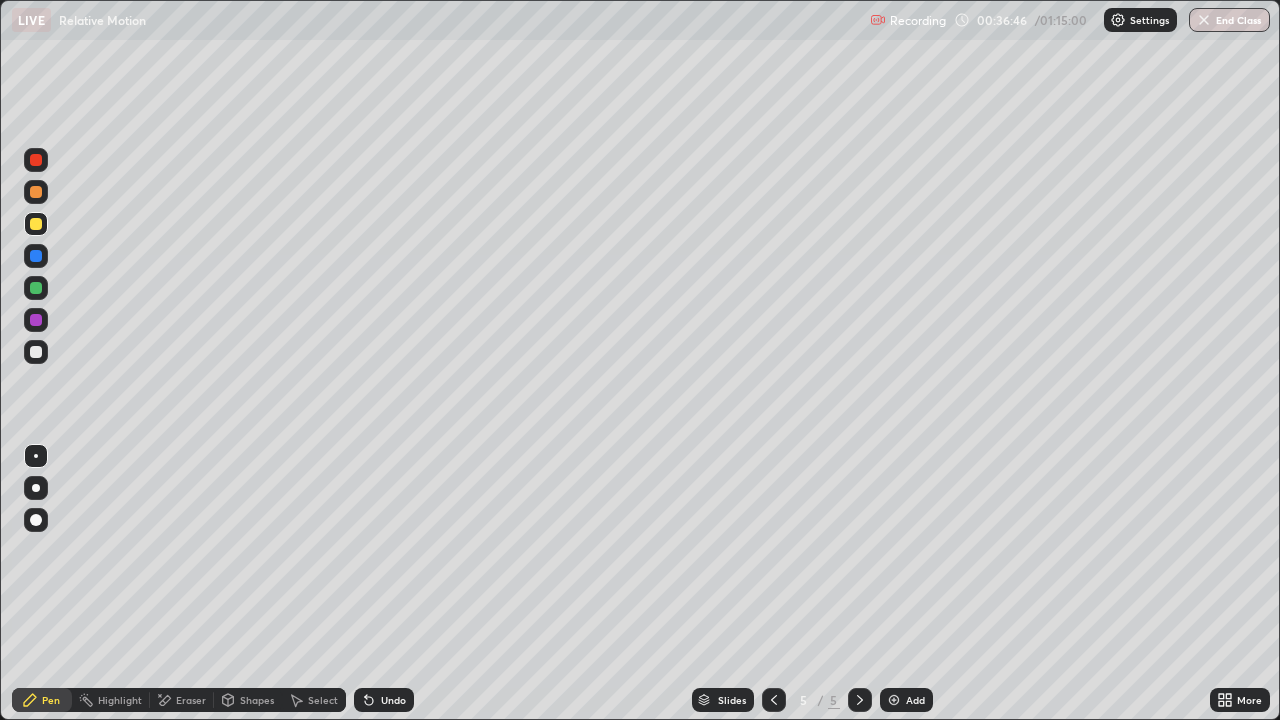 click at bounding box center [36, 352] 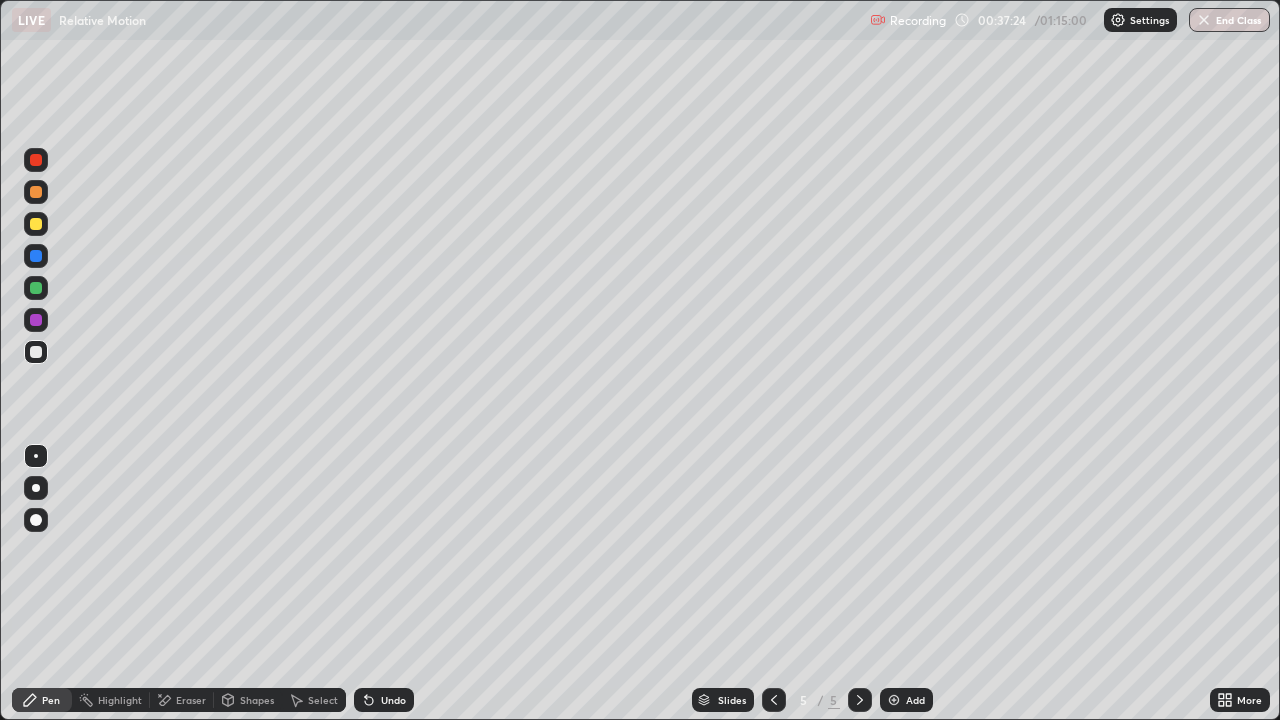 click on "Undo" at bounding box center (393, 700) 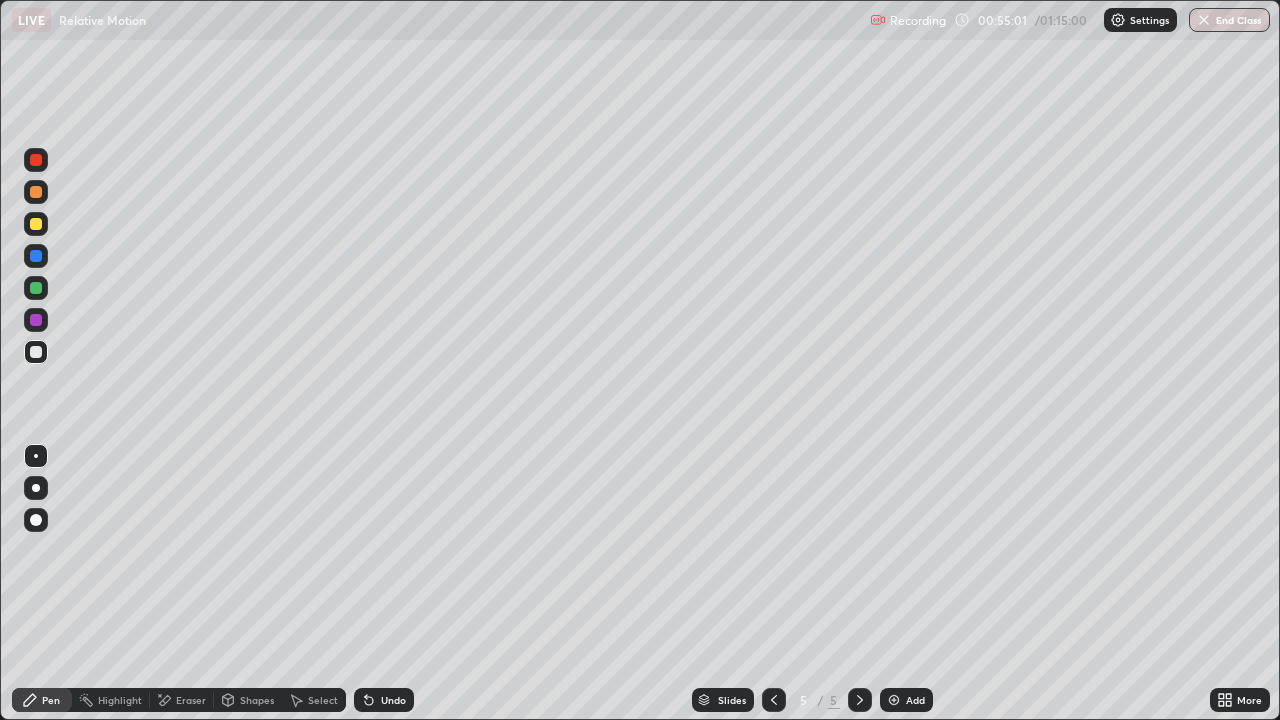 click at bounding box center (894, 700) 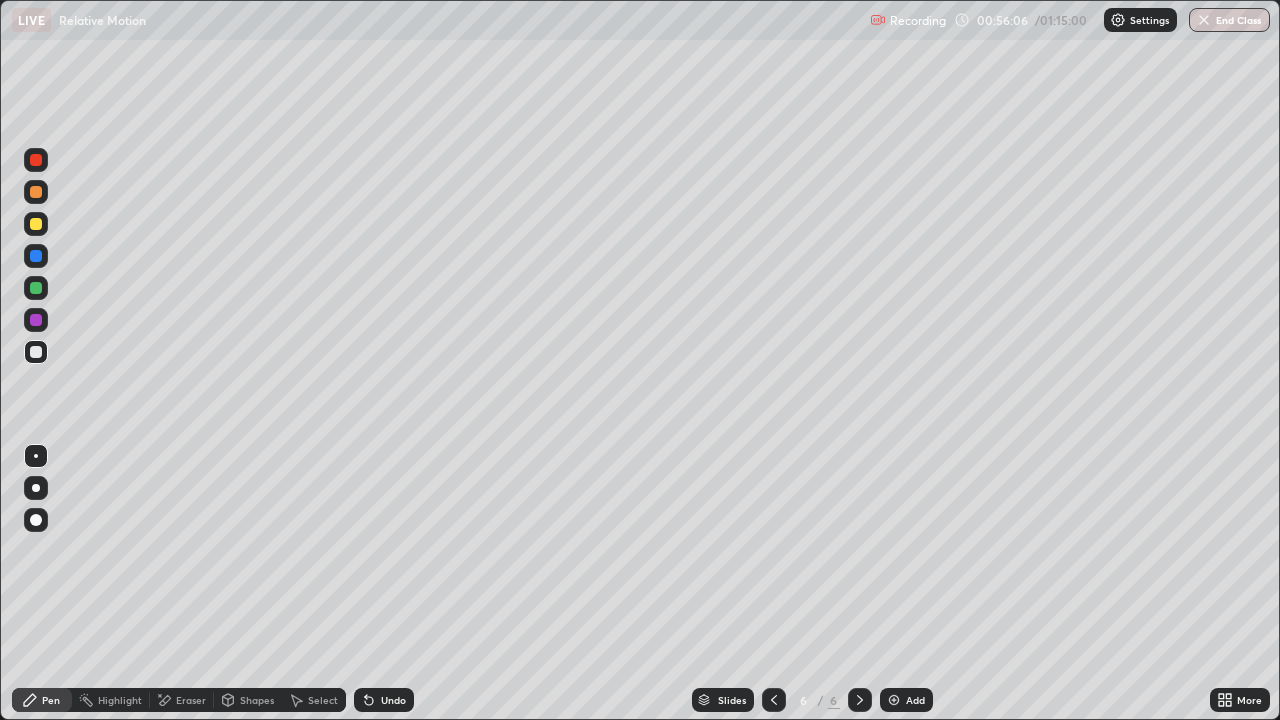 click on "Undo" at bounding box center (393, 700) 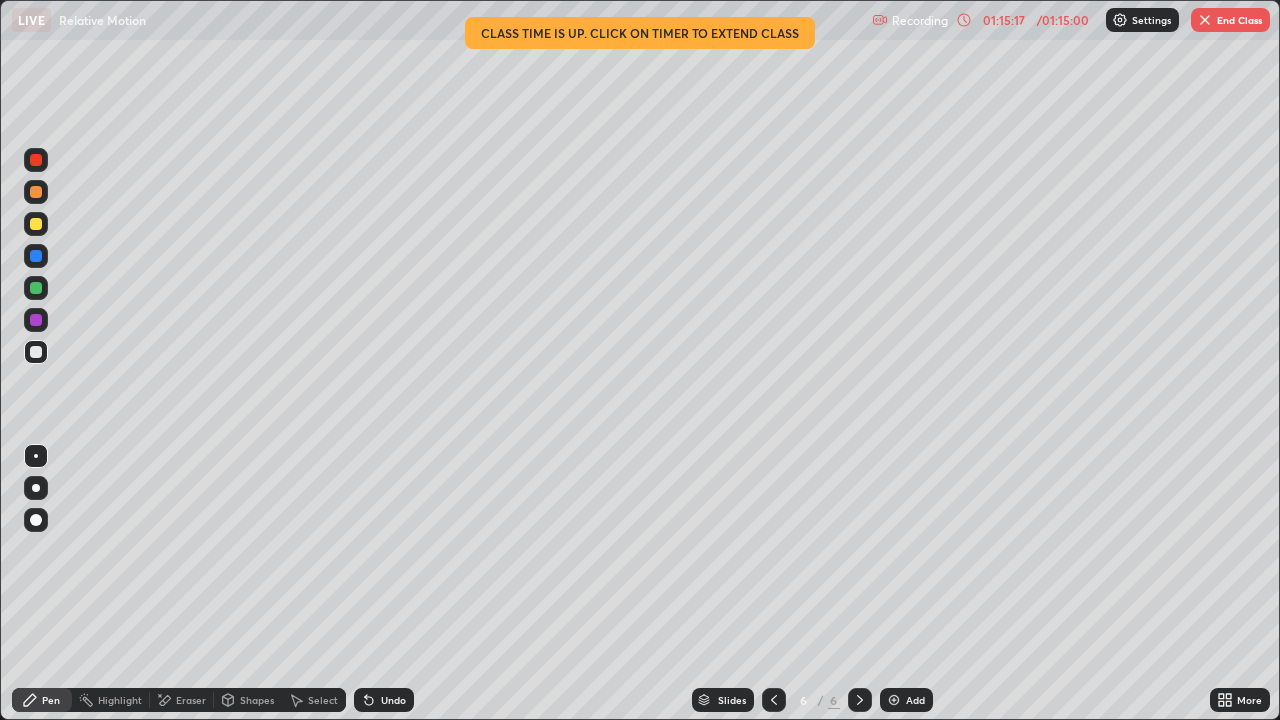 click on "01:15:17" at bounding box center (1004, 20) 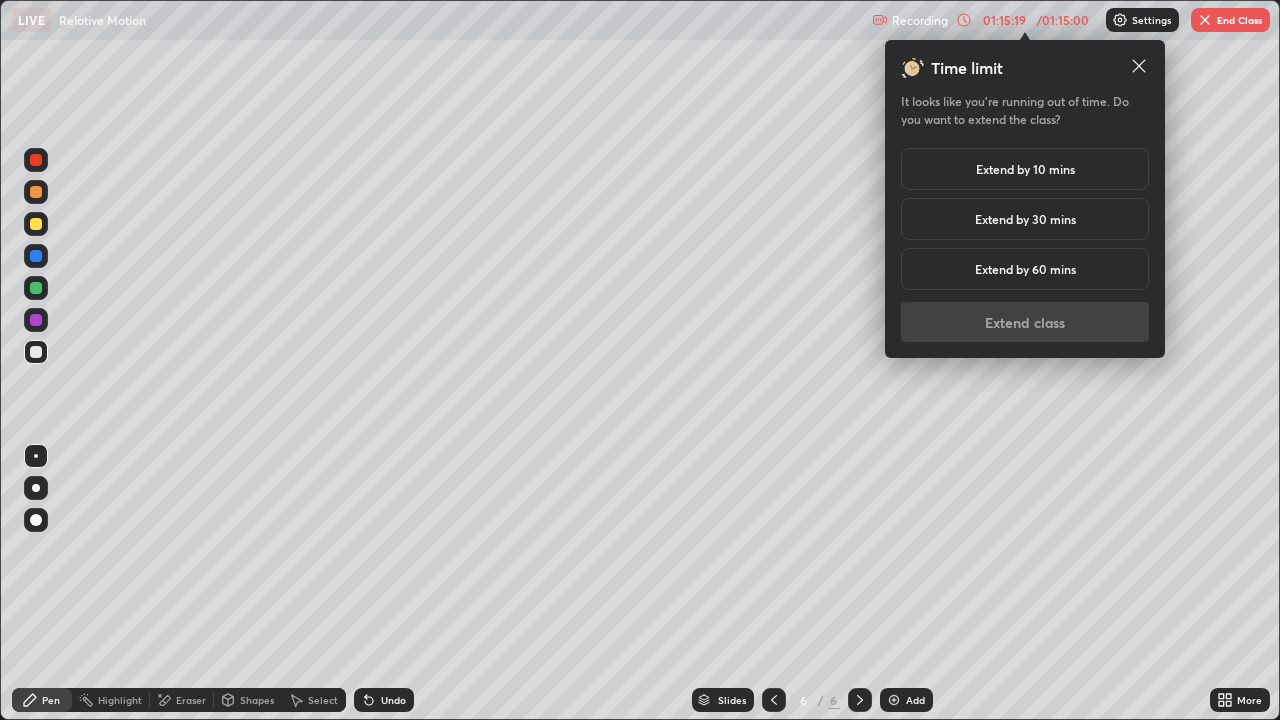 click on "Extend by 10 mins" at bounding box center [1025, 169] 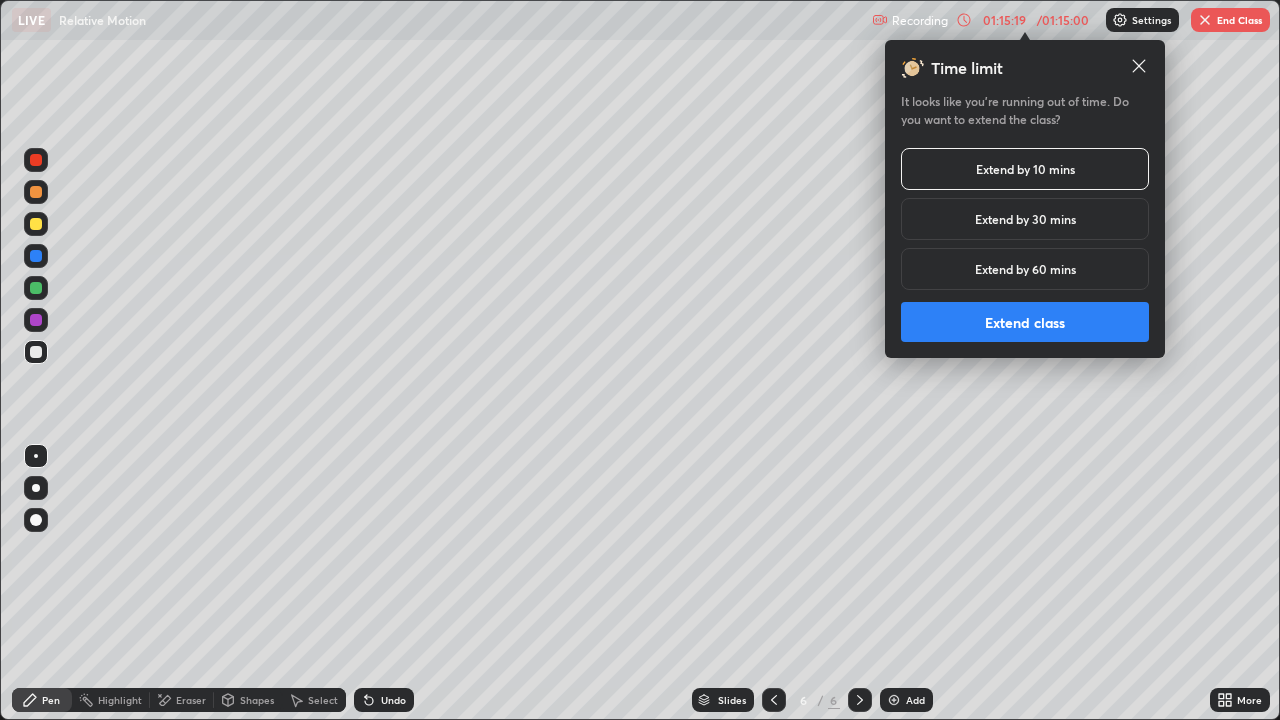 click on "Extend class" at bounding box center [1025, 322] 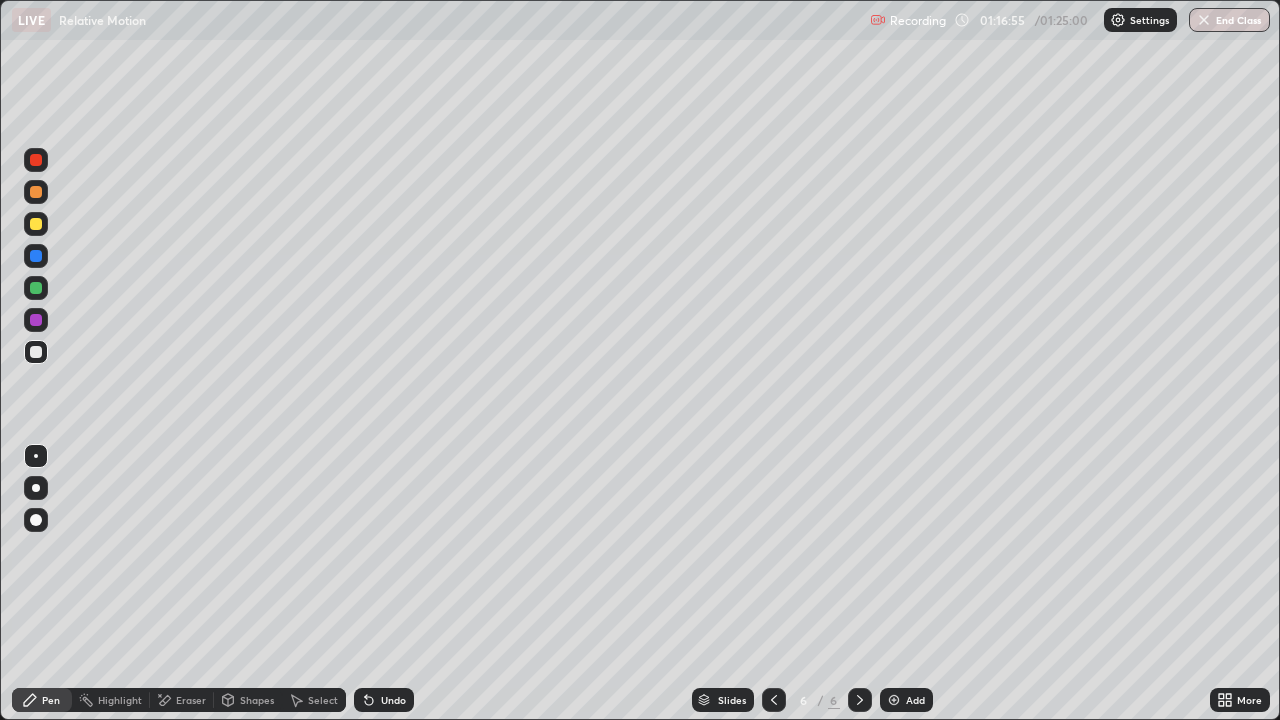 click on "Undo" at bounding box center (393, 700) 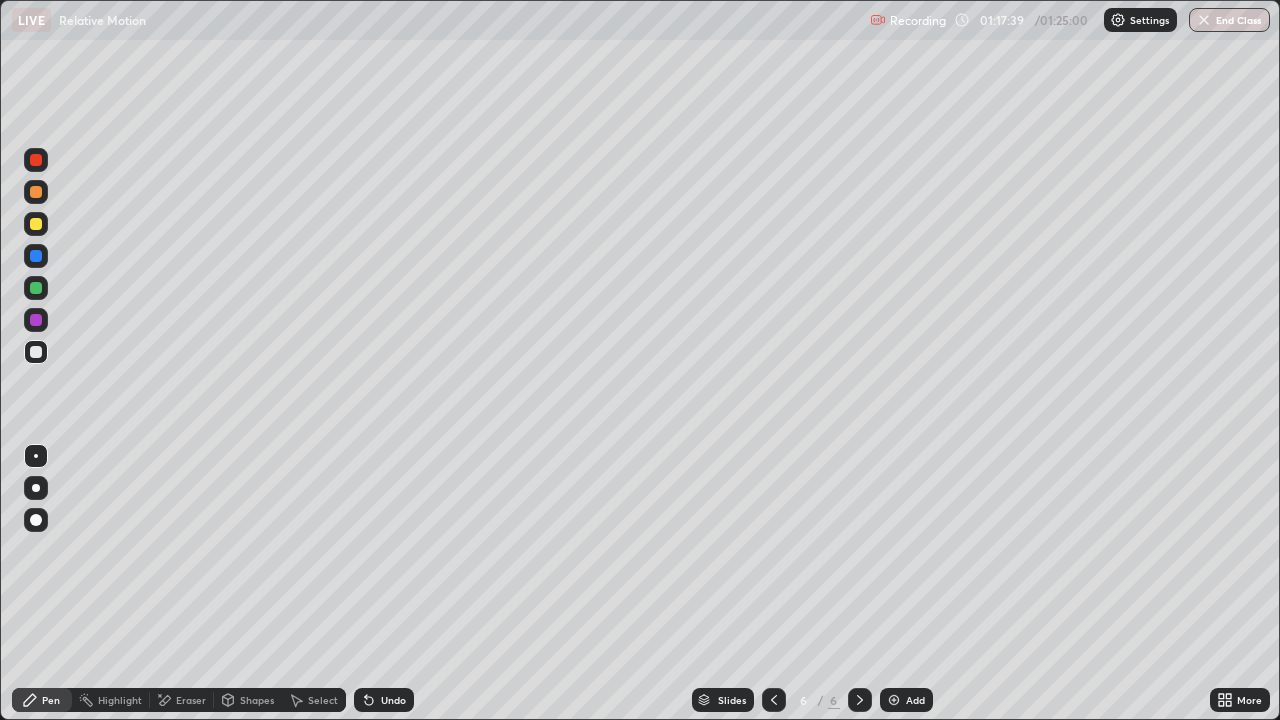 click on "Add" at bounding box center [906, 700] 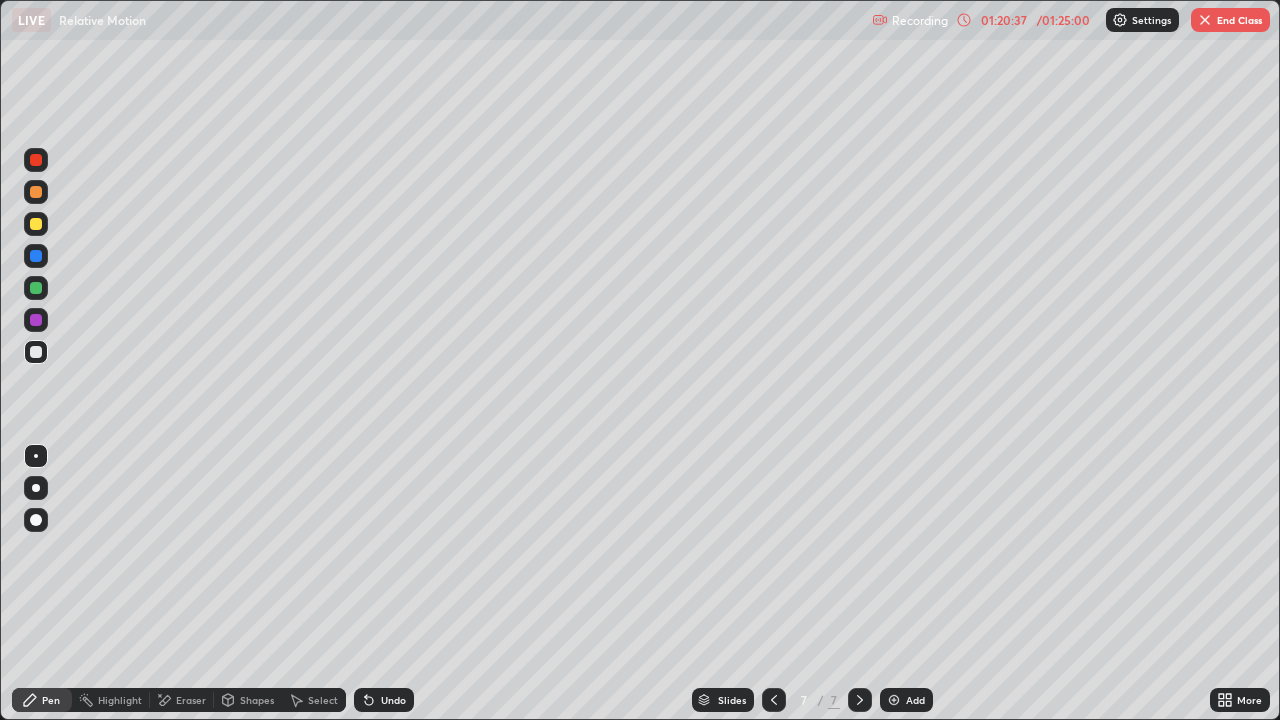 click 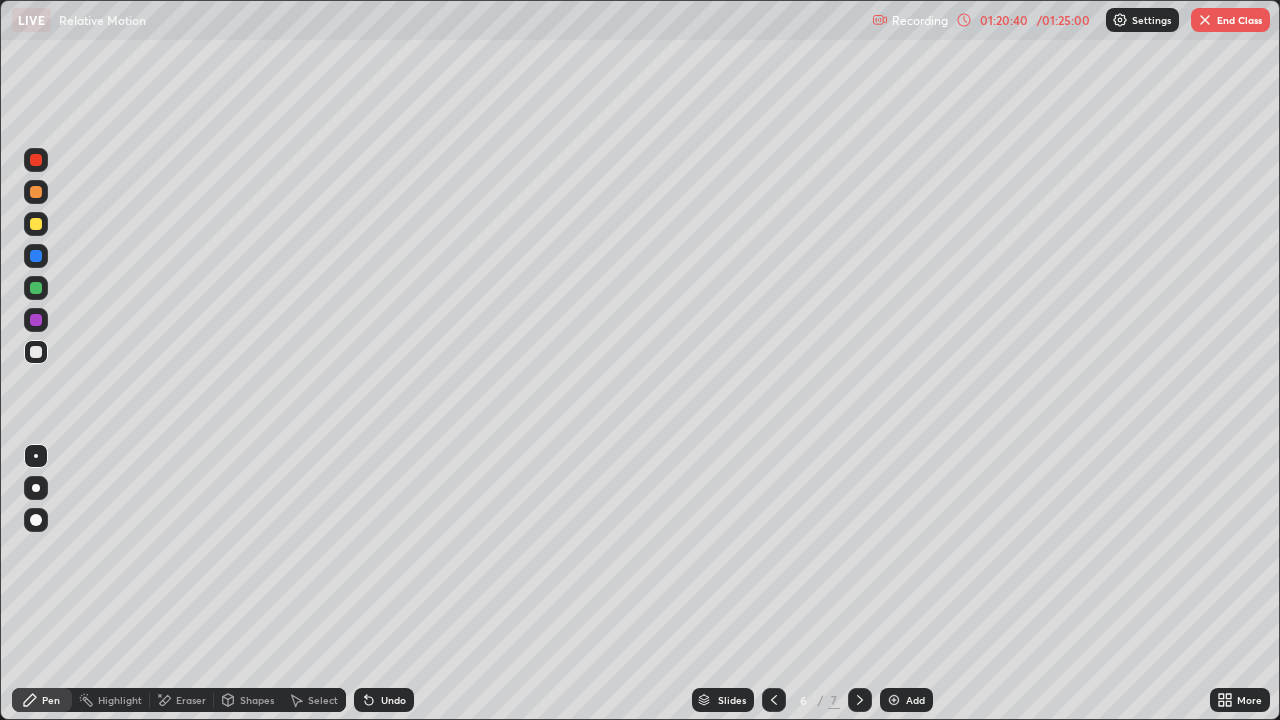 click 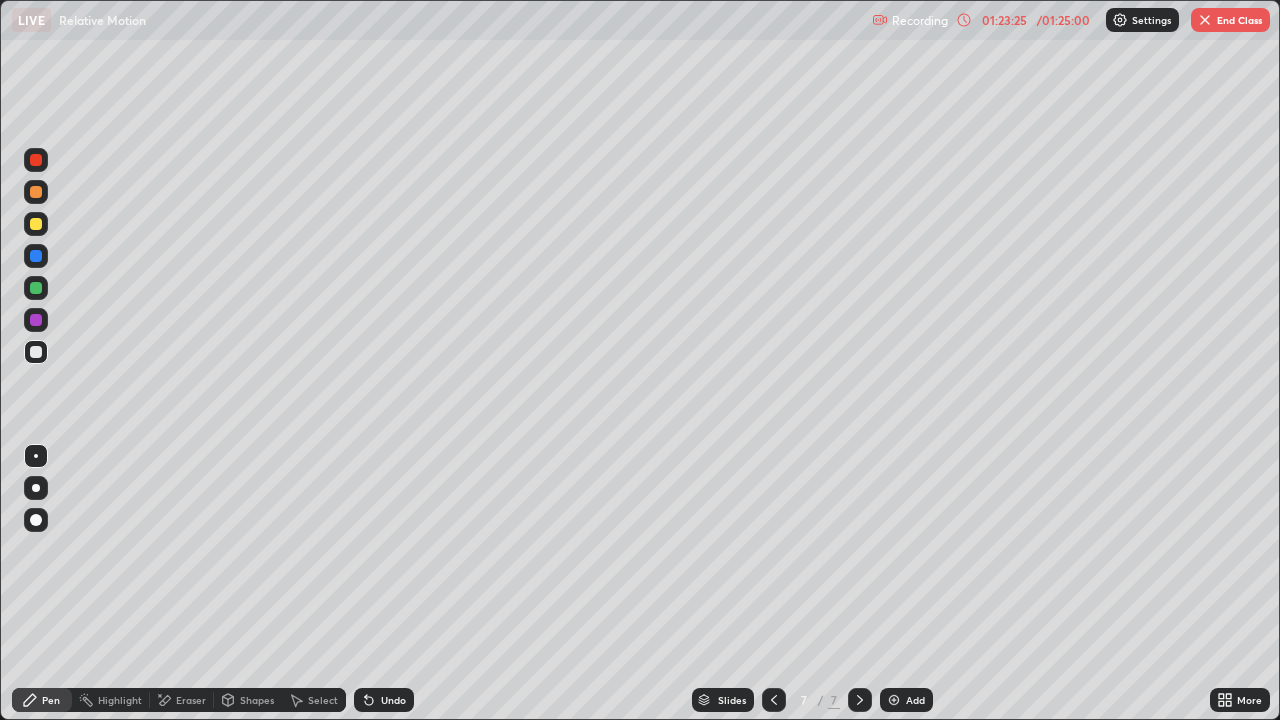 click on "End Class" at bounding box center (1230, 20) 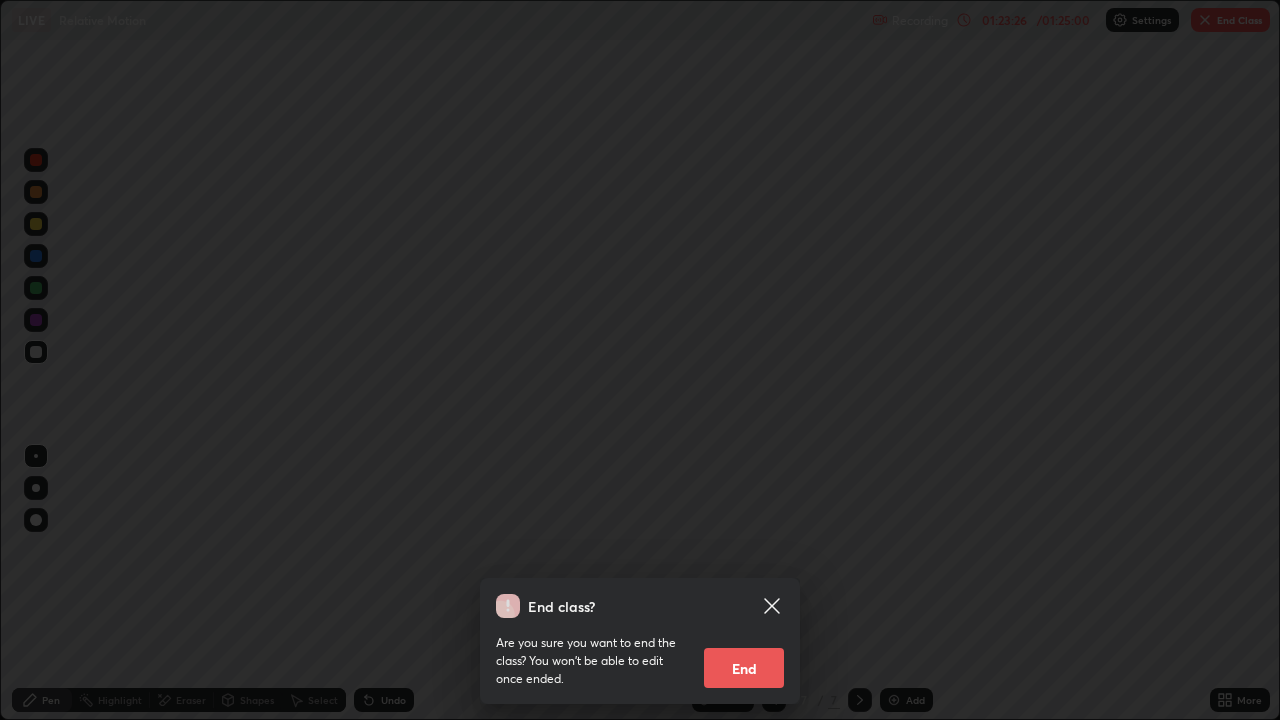 click on "End" at bounding box center [744, 668] 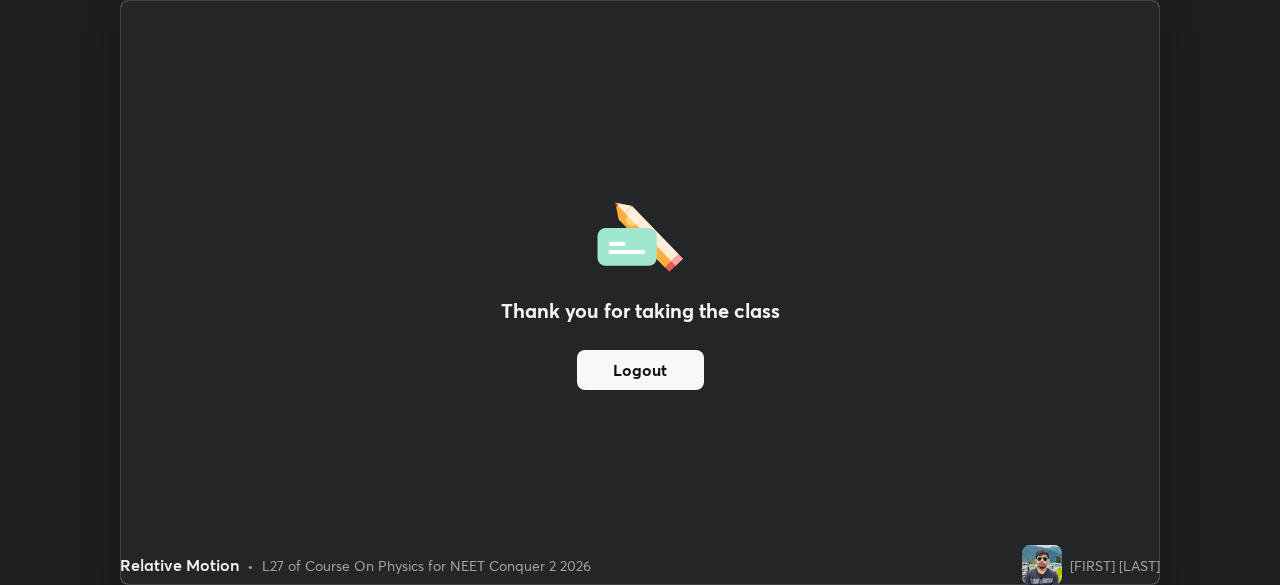 scroll, scrollTop: 585, scrollLeft: 1280, axis: both 